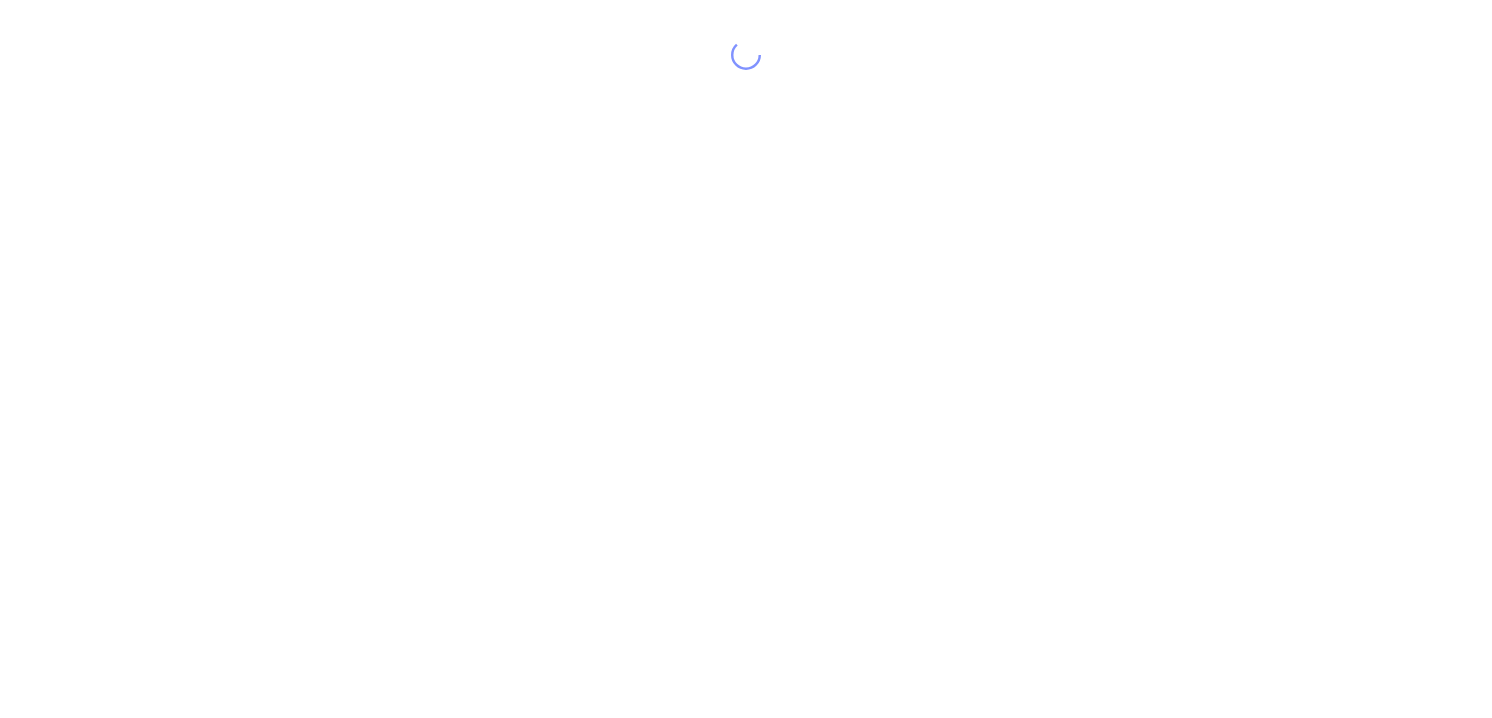 scroll, scrollTop: 0, scrollLeft: 0, axis: both 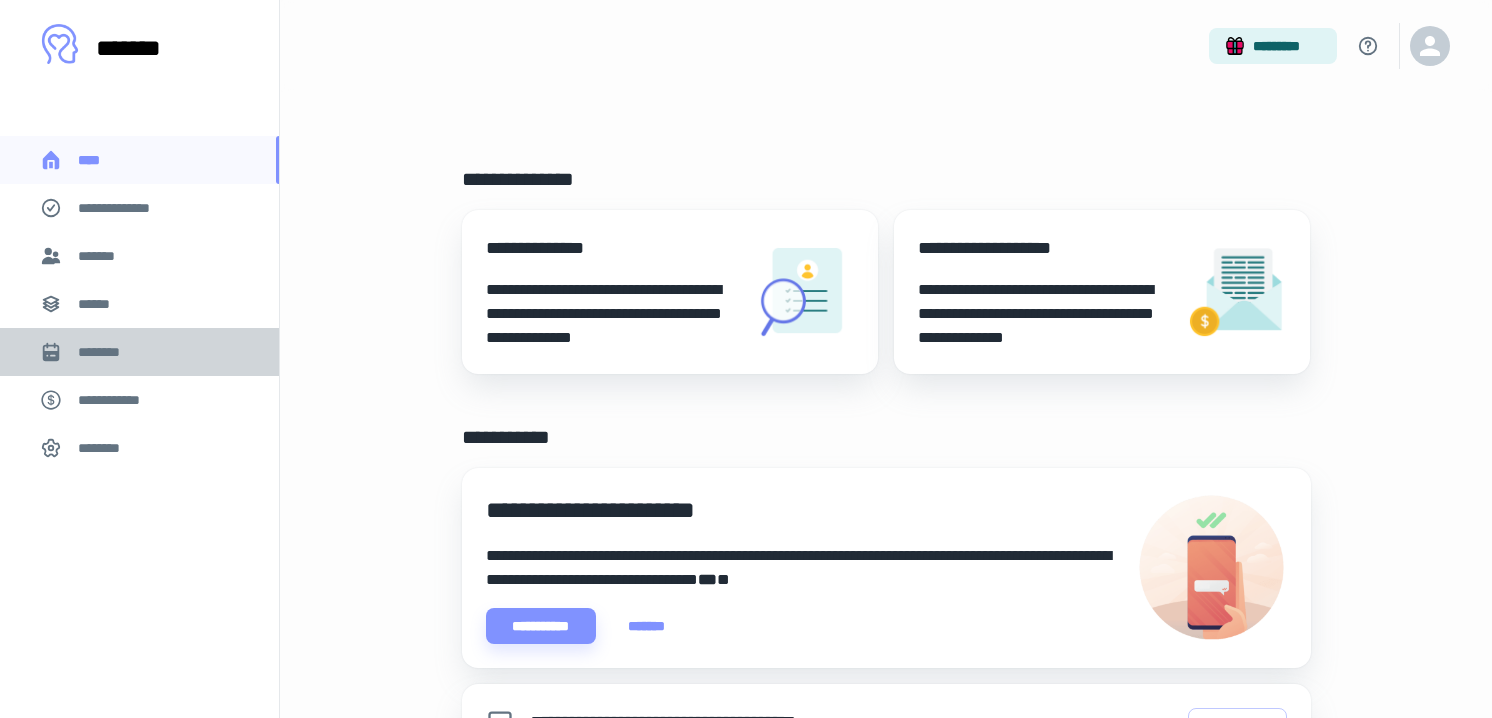 click on "********" at bounding box center [107, 352] 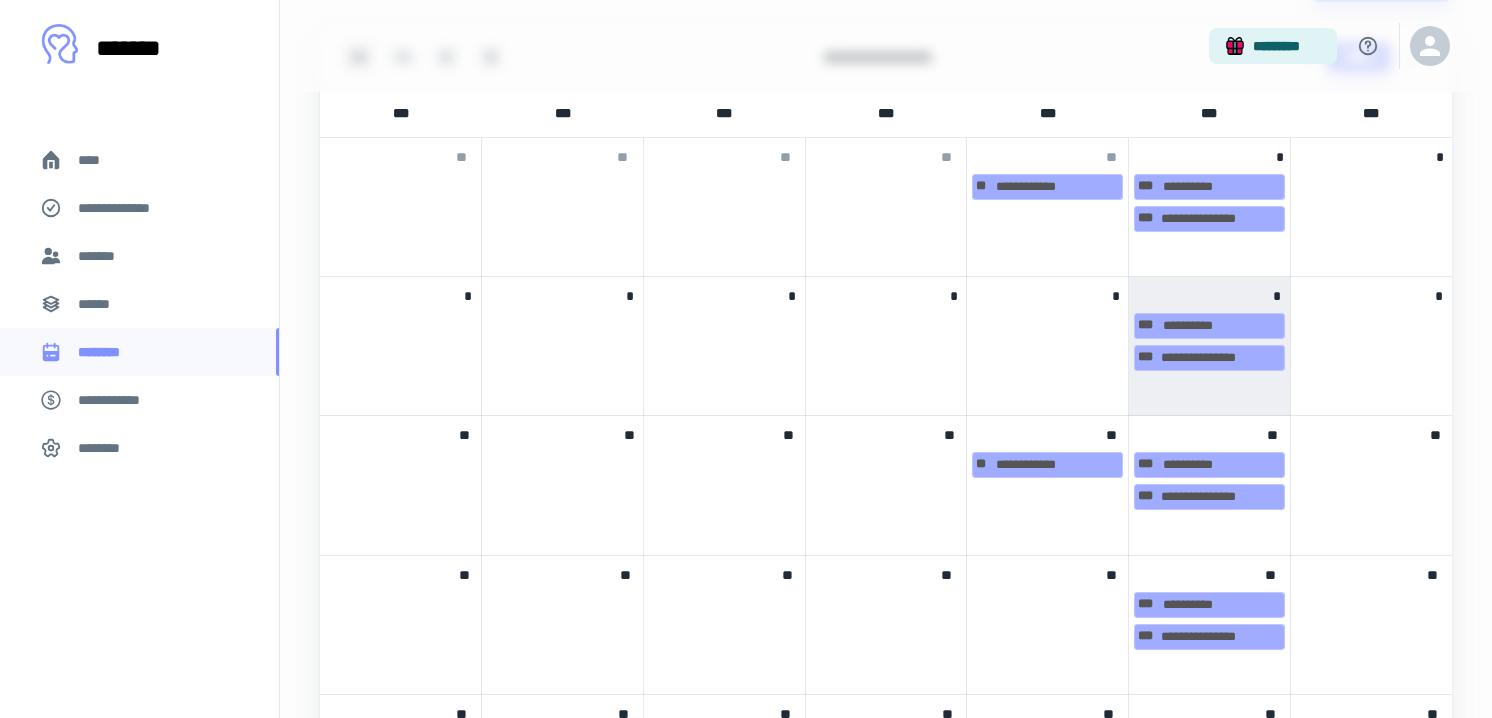 scroll, scrollTop: 1768, scrollLeft: 0, axis: vertical 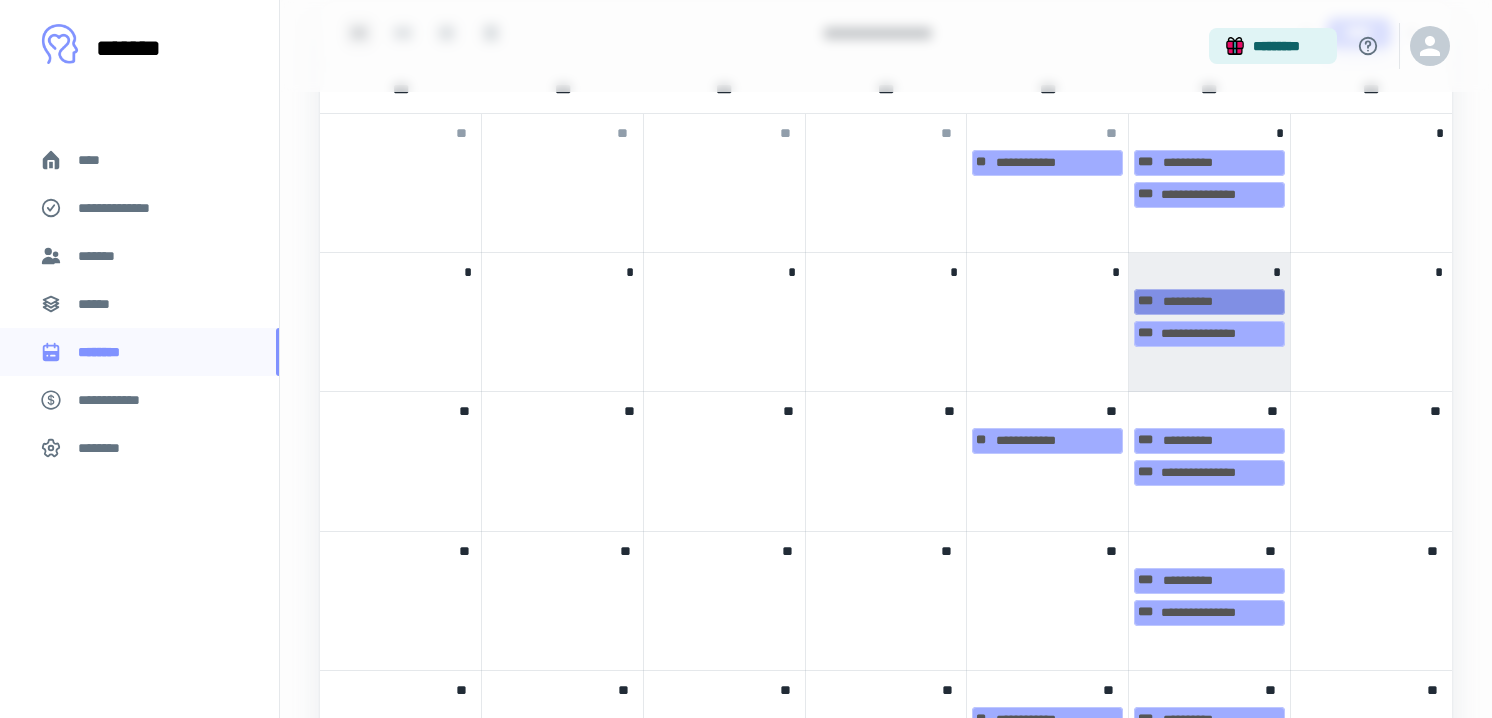 click on "[FIRST] [LAST]" at bounding box center [1209, 302] 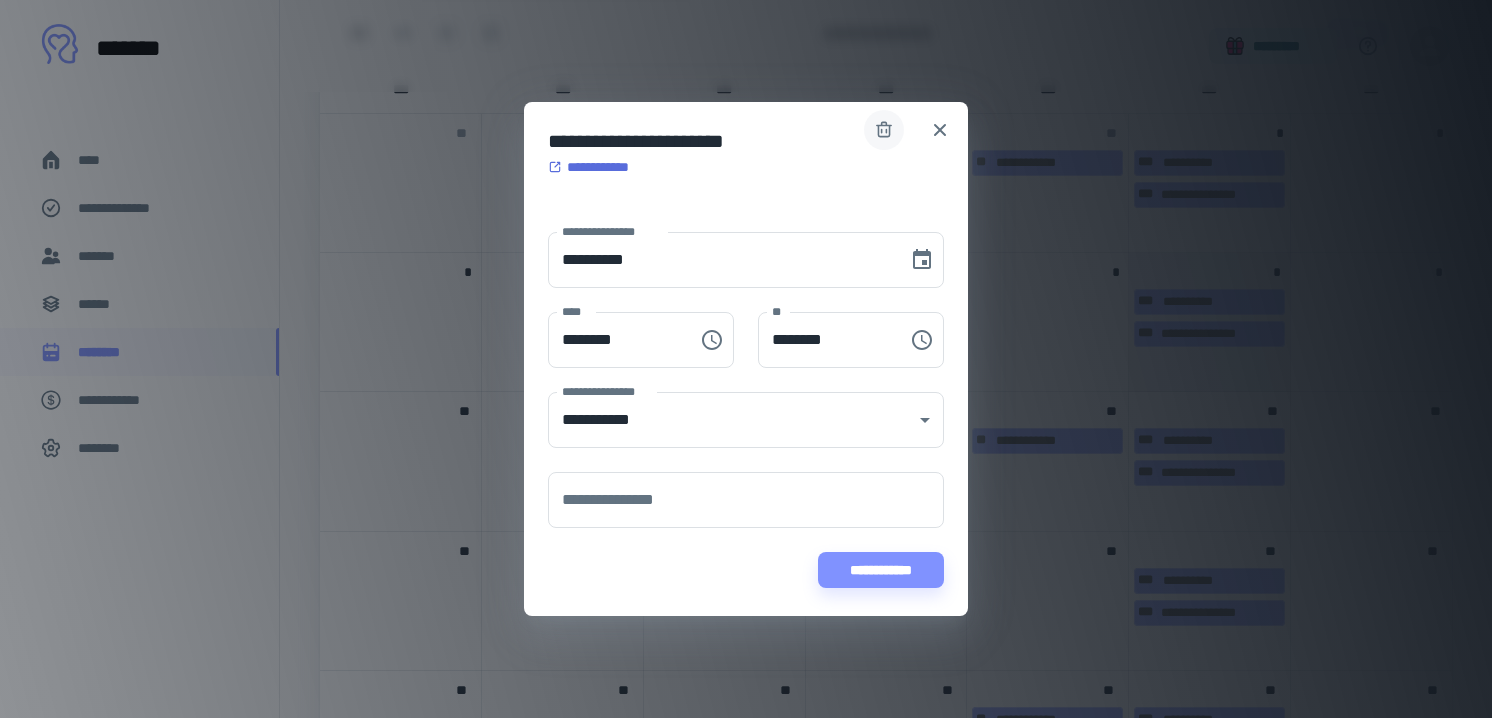 click 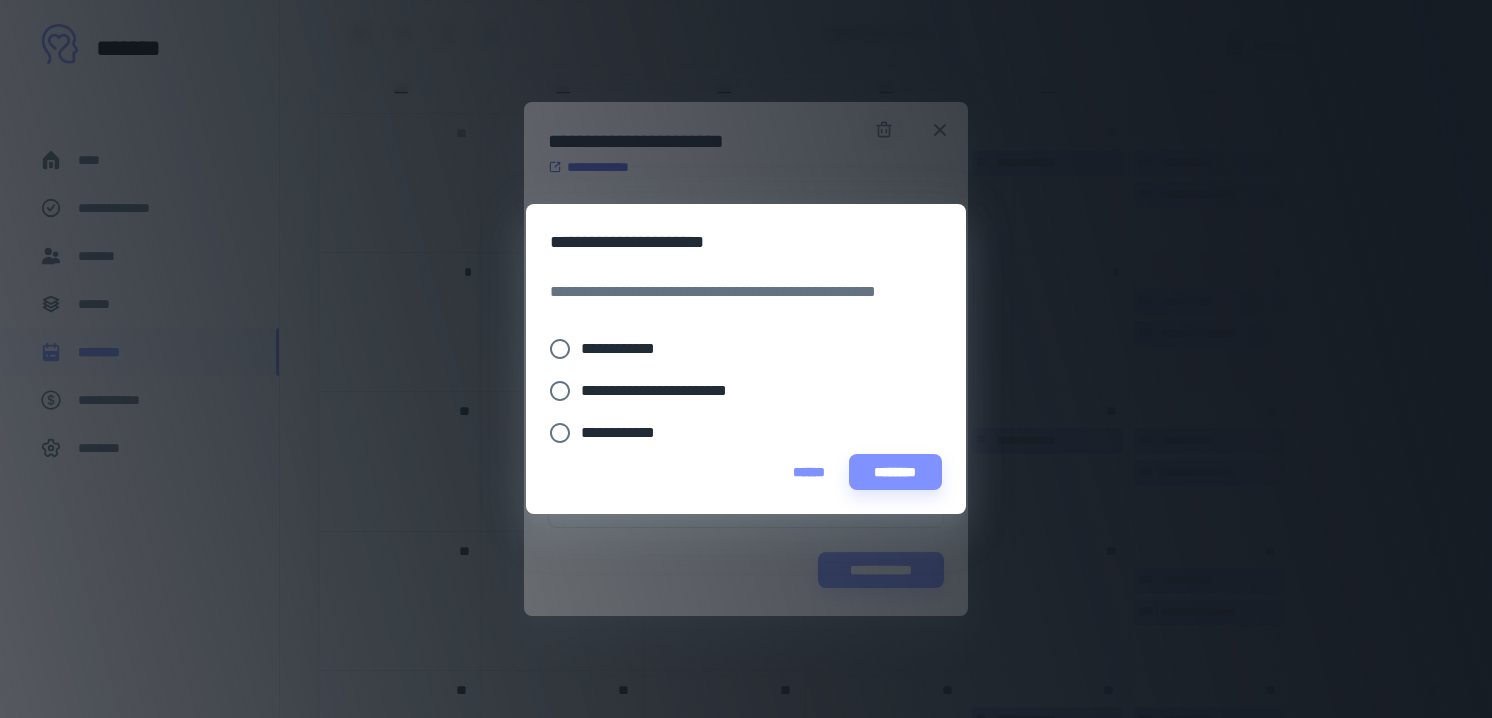 click on "**********" at bounding box center (626, 349) 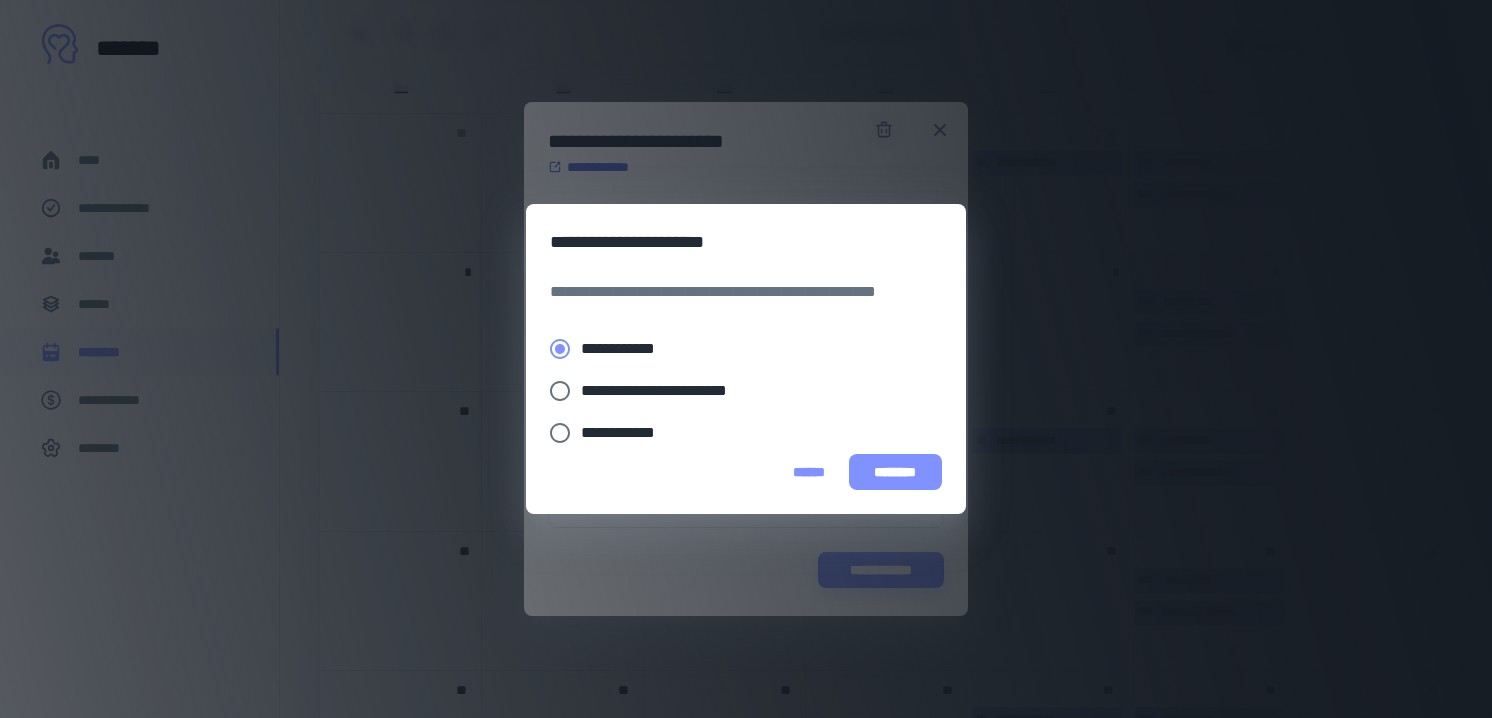 click on "********" at bounding box center [895, 472] 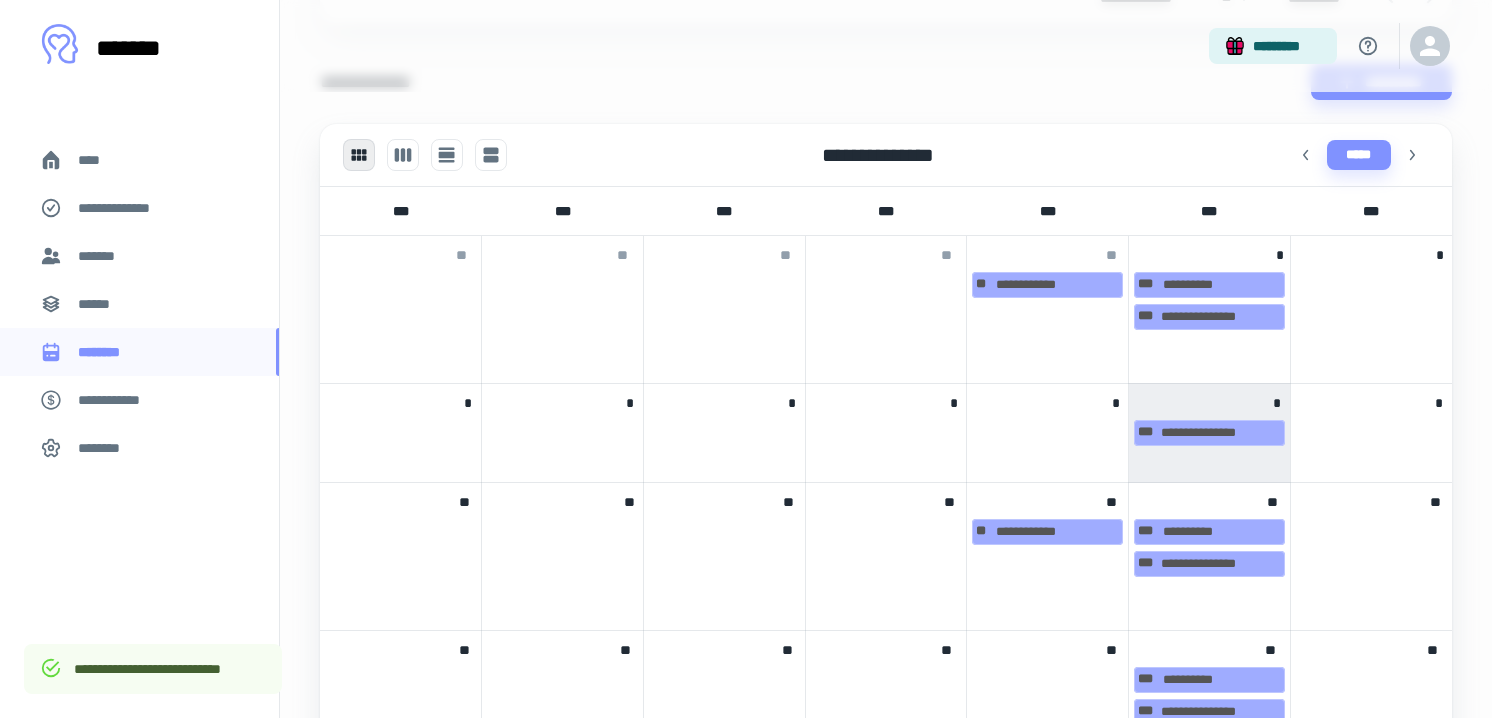 scroll, scrollTop: 1565, scrollLeft: 0, axis: vertical 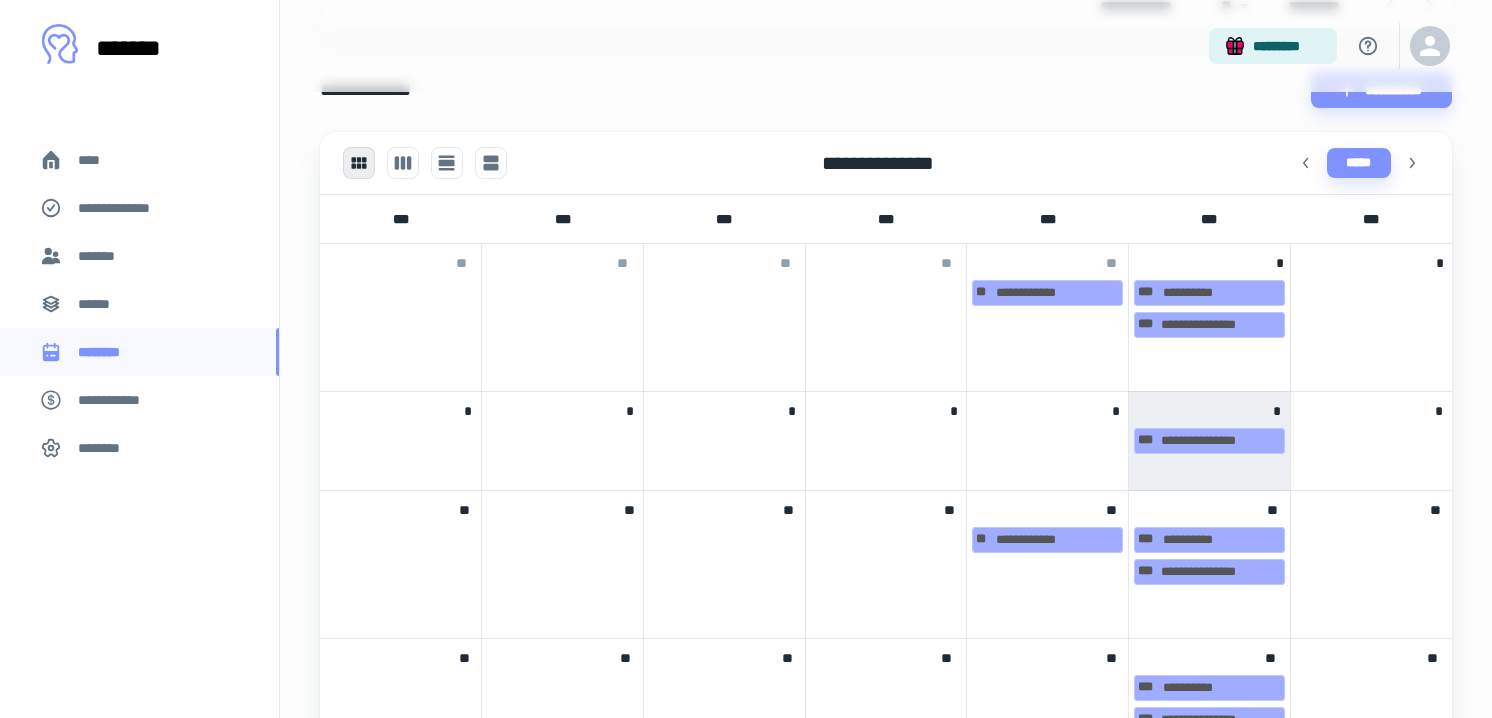 click on "*" at bounding box center [1047, 407] 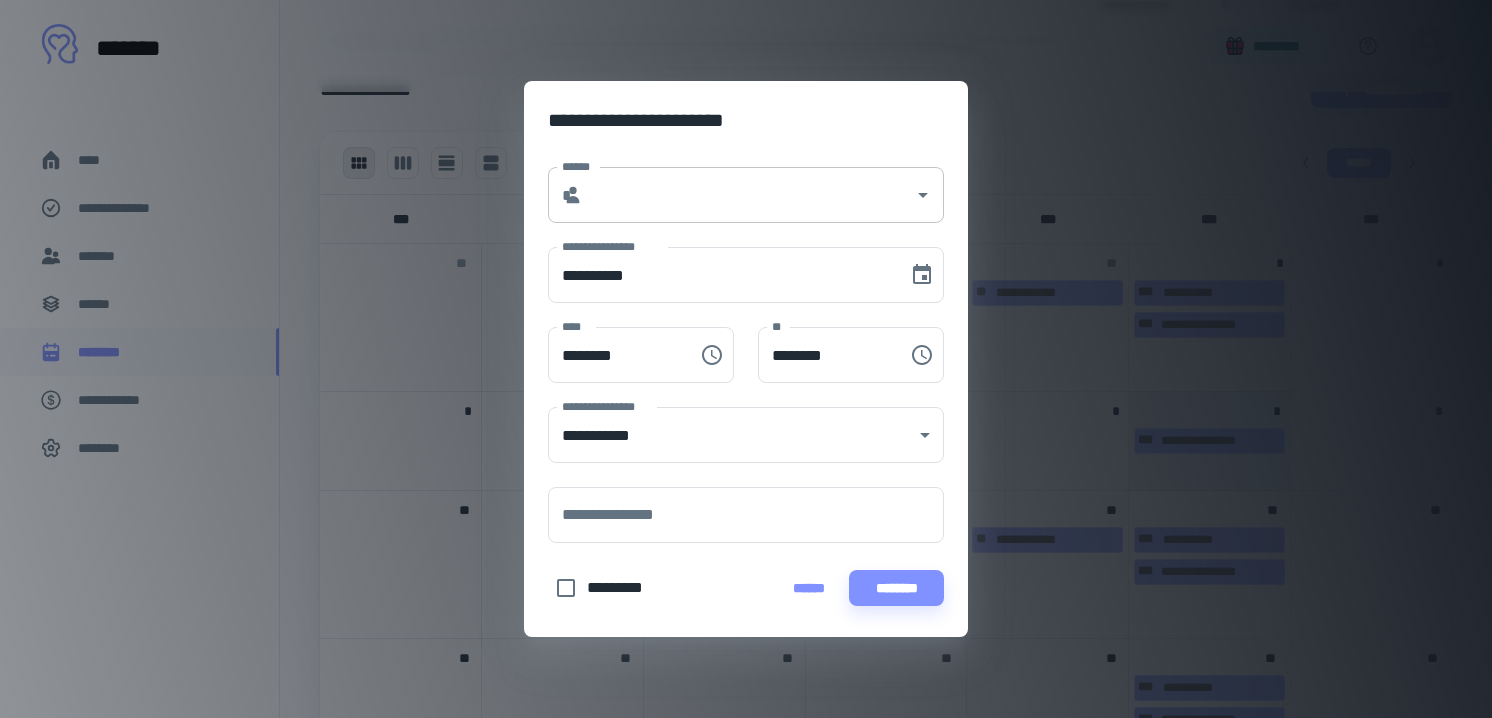 click on "******" at bounding box center (748, 195) 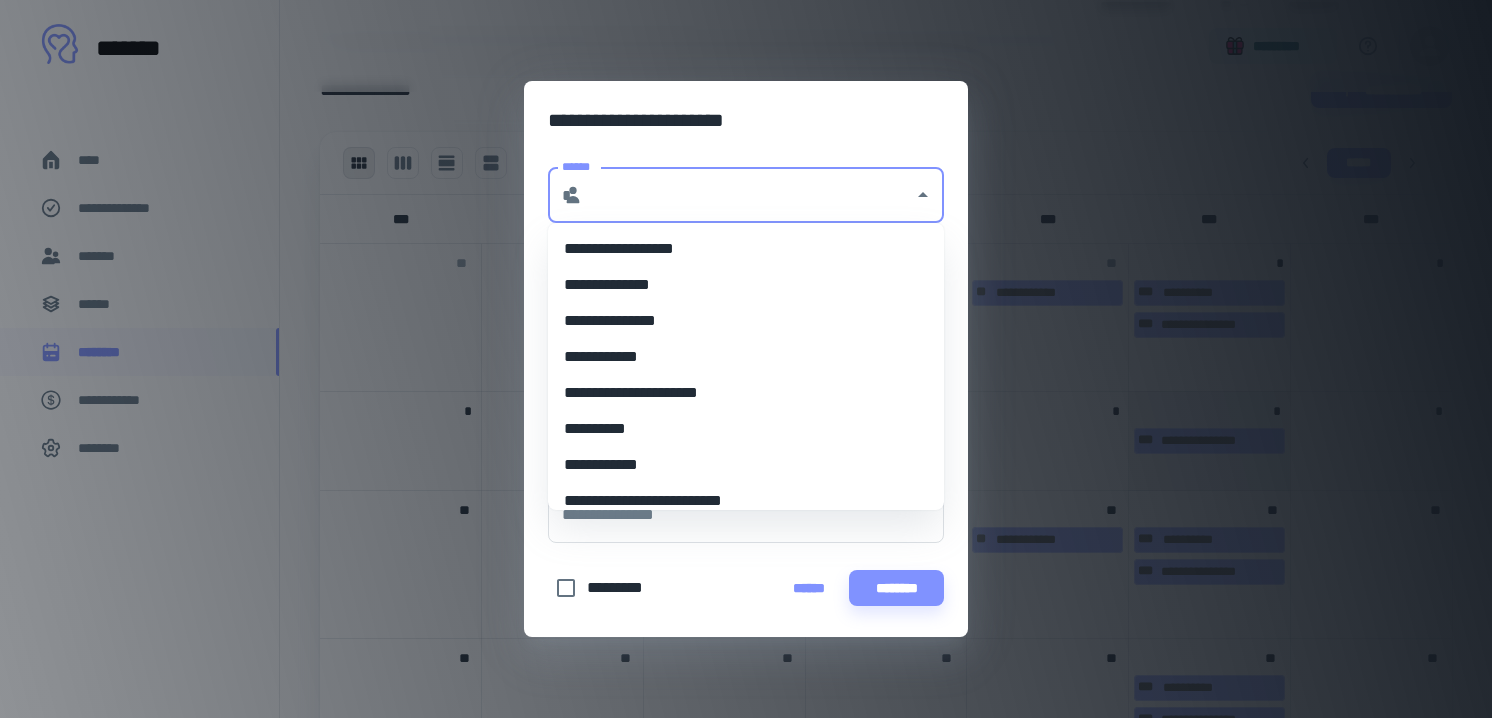 click on "**********" at bounding box center (746, 357) 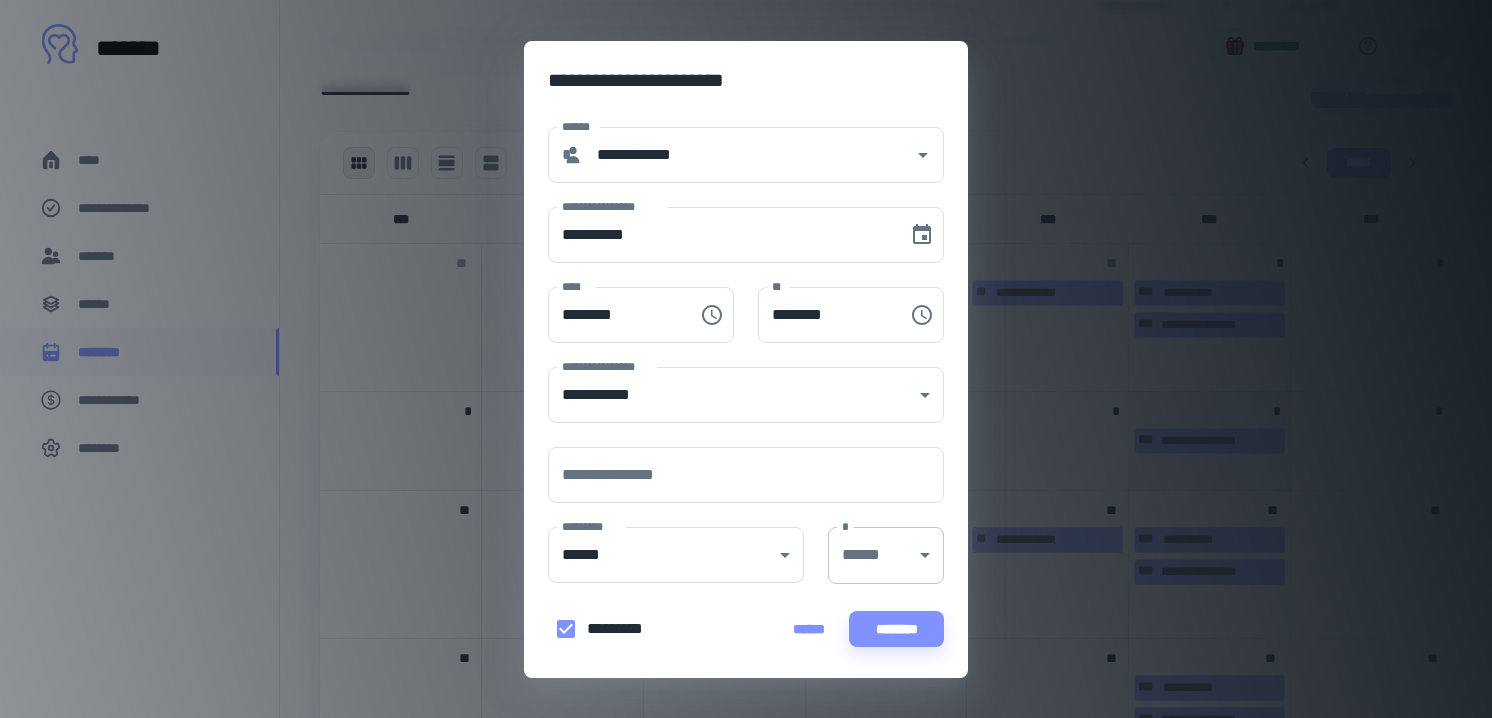 click on "[FIRST] [LAST] [PHONE] [EMAIL] [WEBSITE] [DATE] [TIME] [IP_ADDRESS] [DEVICE_INFO] [BROWSER_INFO] [OS_INFO] [USER_AGENT] [CREDIT_CARD] [EXPIRY_DATE] [CVV] [BILLING_ADDRESS] [CITY] [STATE] [ZIP] [COUNTRY] [PHONE_NUMBER] [EMAIL_ADDRESS] [WEBSITE_URL] [ACCOUNT_NUMBER] [ROUTING_NUMBER] [TRANSACTION_ID] [PAYMENT_METHOD] [CARD_TYPE] [CARD_NUMBER] [CARDHOLDER_NAME] [EXPIRATION_MONTH] [EXPIRATION_YEAR] [SECURITY_CODE] [BILLING_STREET] [BILLING_CITY] [BILLING_STATE] [BILLING_ZIP] [BILLING_COUNTRY] [CONTACT_PHONE] [CONTACT_EMAIL] [WEBSITE_NAME] [ORDER_ID] [PRODUCT_NAME] [QUANTITY] [PRICE] [TOTAL_AMOUNT] [DISCOUNT] [TAX] [SHIPPING_COST] [DELIVERY_DATE] [TRACKING_NUMBER] [CUSTOMER_ID] [ACCOUNT_BALANCE] [LAST_LOGIN] [LOGIN_ATTEMPTS] [PASSWORD_HASH] [SECURITY_QUESTION] [SECURITY_ANSWER] [DATE_OF_BIRTH] [AGE] [GENDER] [OCCUPATION] [EMPLOYER] [SALARY] [NATIONALITY] [PASSPORT_NUMBER] [DRIVER_LICENSE_NUMBER] [SOCIAL_SECURITY_NUMBER] [VOTER_ID] [MILITARY_ID] [HEALTH_INSURANCE_ID] [MEDICAL_RECORD_NUMBER] [PATIENT_ID] [PHARMACY_ID] [PRESCRIPTION_NUMBER] [ALLERGIES] [BLOOD_TYPE] [VACCINATION_STATUS] [EMERGENCY_CONTACT_NAME] [EMERGENCY_CONTACT_PHONE] [EMERGENCY_CONTACT_RELATIONSHIP] [NEXT_OF_KIN_NAME] [NEXT_OF_KIN_PHONE] [NEXT_OF_KIN_RELATIONSHIP] [PRIMARY_CARE_PHYSICIAN] [PRIMARY_CARE_PHYSICIAN_PHONE] [SECONDARY_CARE_PHYSICIAN] [SECONDARY_CARE_PHYSICIAN_PHONE] [INSURANCE_PROVIDER] [INSURANCE_POLICY_NUMBER] [GROUP_NUMBER] [CO_PAY] [DEDUCTIBLE] [CLAIM_NUMBER] [CLAIM_STATUS] [TREATMENT_PLAN] [DIAGNOSIS_CODE] [PROCEDURE_CODE] [MEDICATION_NAME] [DOSAGE] [FREQUENCY] [DURATION] [SIDE_EFFECTS] [PREGNANCY_STATUS] [EXPECTED_DELIVERY_DATE] [CHILDREN_NAMES] [CHILDREN_DATES_OF_BIRTH] [PET_NAME] [PET_TYPE] [PET_BREED] [PET_VETERINARIAN] [PET_VETERINARIAN_PHONE] [HOUSE_NUMBER] [STREET_NAME] [APARTMENT_NUMBER] [CITY_NAME] [STATE_NAME] [POSTAL_CODE] [COUNTRY_NAME] [LATITUDE] [LONGITUDE] [ALTITUDE] [TIMEZONE] [DAYLIGHT_SAVING_TIME] [LOCAL_TIME] [UTC_OFFSET] [YEAR] [MONTH] [DAY] [HOUR] [MINUTE] [SECOND] [MILLISECOND] [DAY_OF_WEEK] [WEEK_OF_YEAR] [YEAR_TO_DATE] [QUARTER] [FISCAL_YEAR] [FISCAL_QUARTER] [FISCAL_PERIOD] [HOLIDAY_NAME] [EVENT_NAME] [EVENT_DATE] [EVENT_TIME] [EVENT_LOCATION] [EVENT_ORGANIZER] [EVENT_ATTENDEES] [EVENT_TOPIC] [EVENT_DESCRIPTION]" at bounding box center [746, -1206] 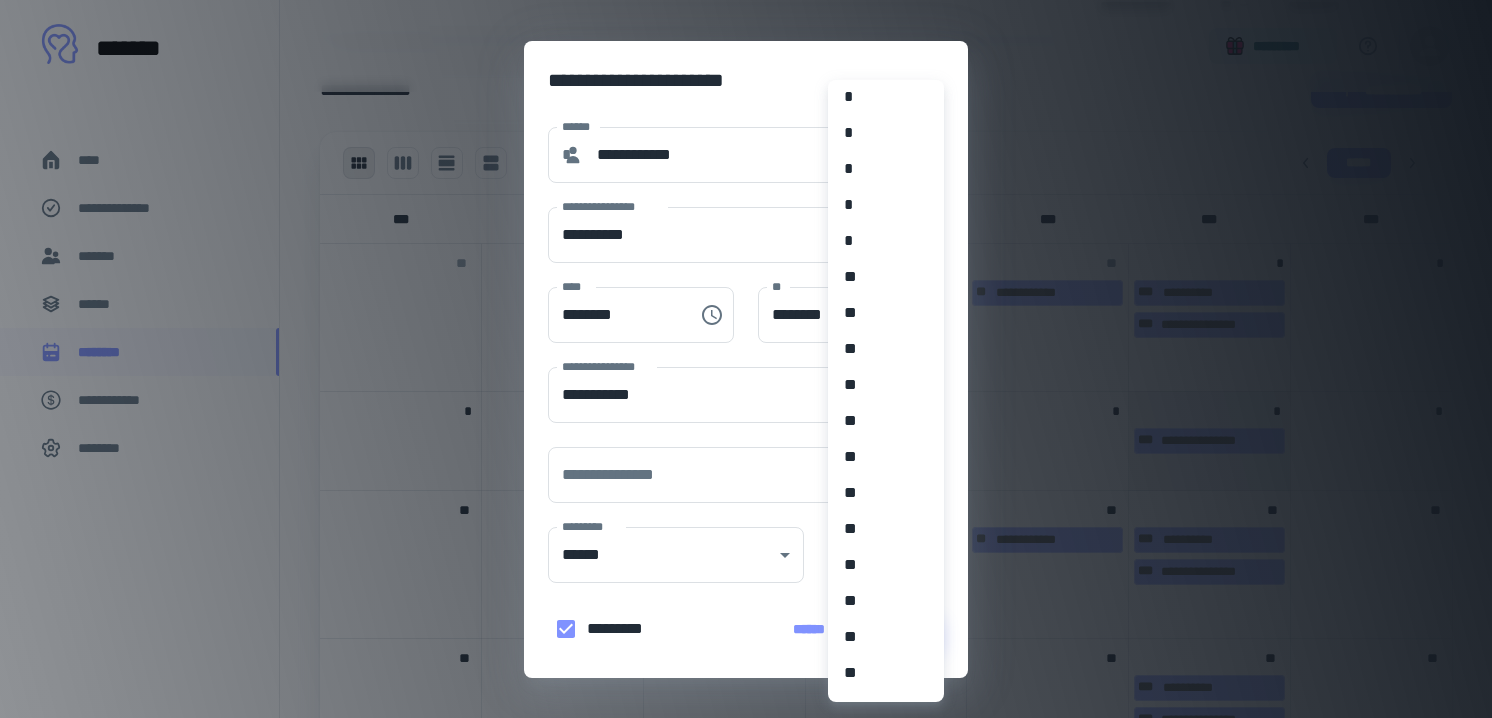 scroll, scrollTop: 143, scrollLeft: 0, axis: vertical 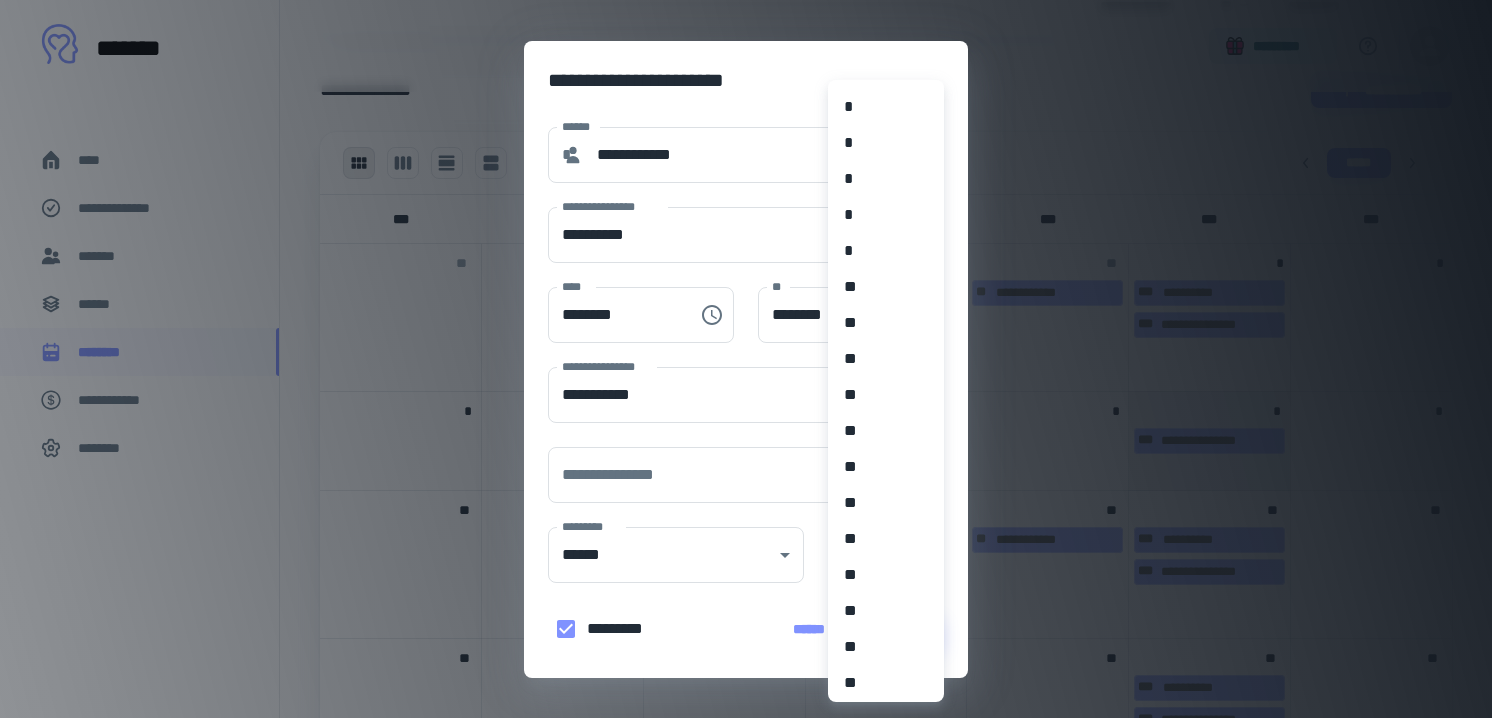 click on "**" at bounding box center [886, 647] 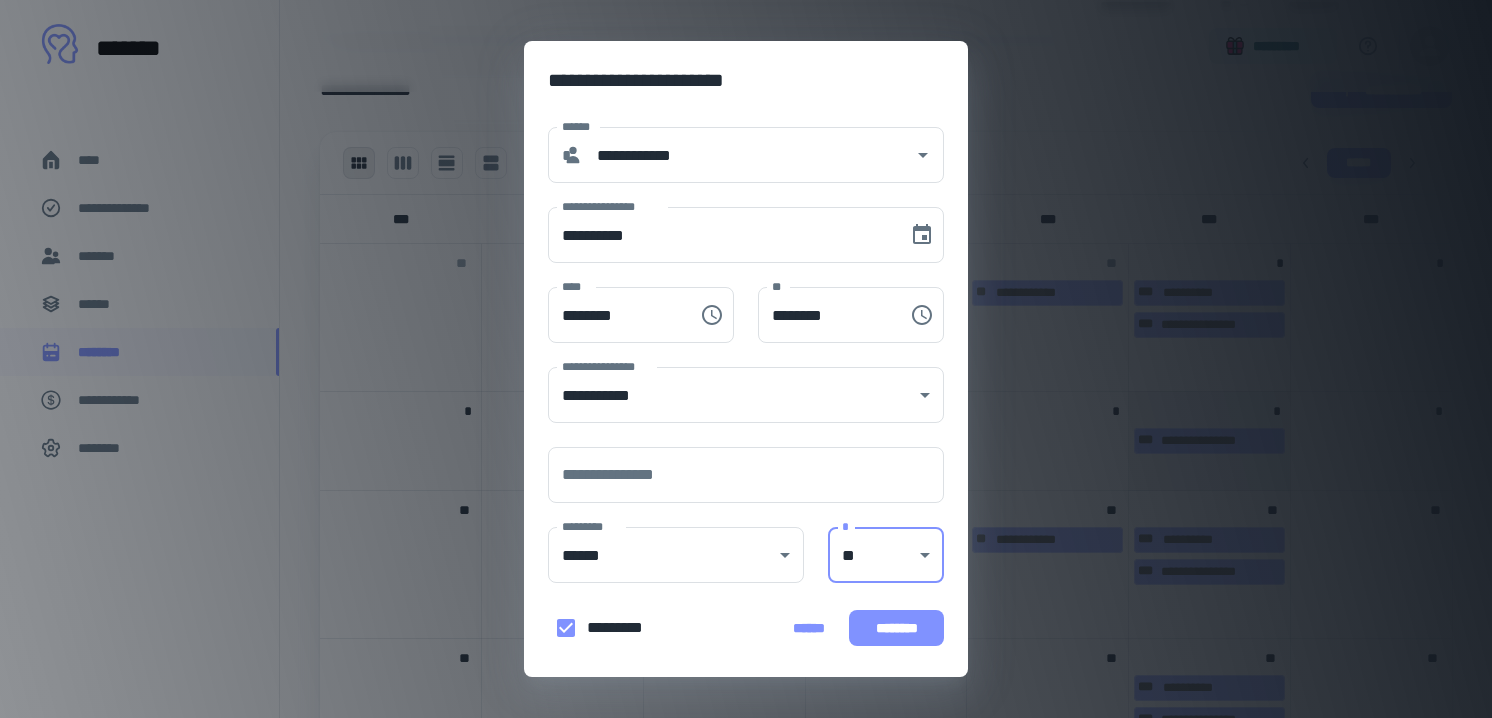 click on "********" at bounding box center (896, 628) 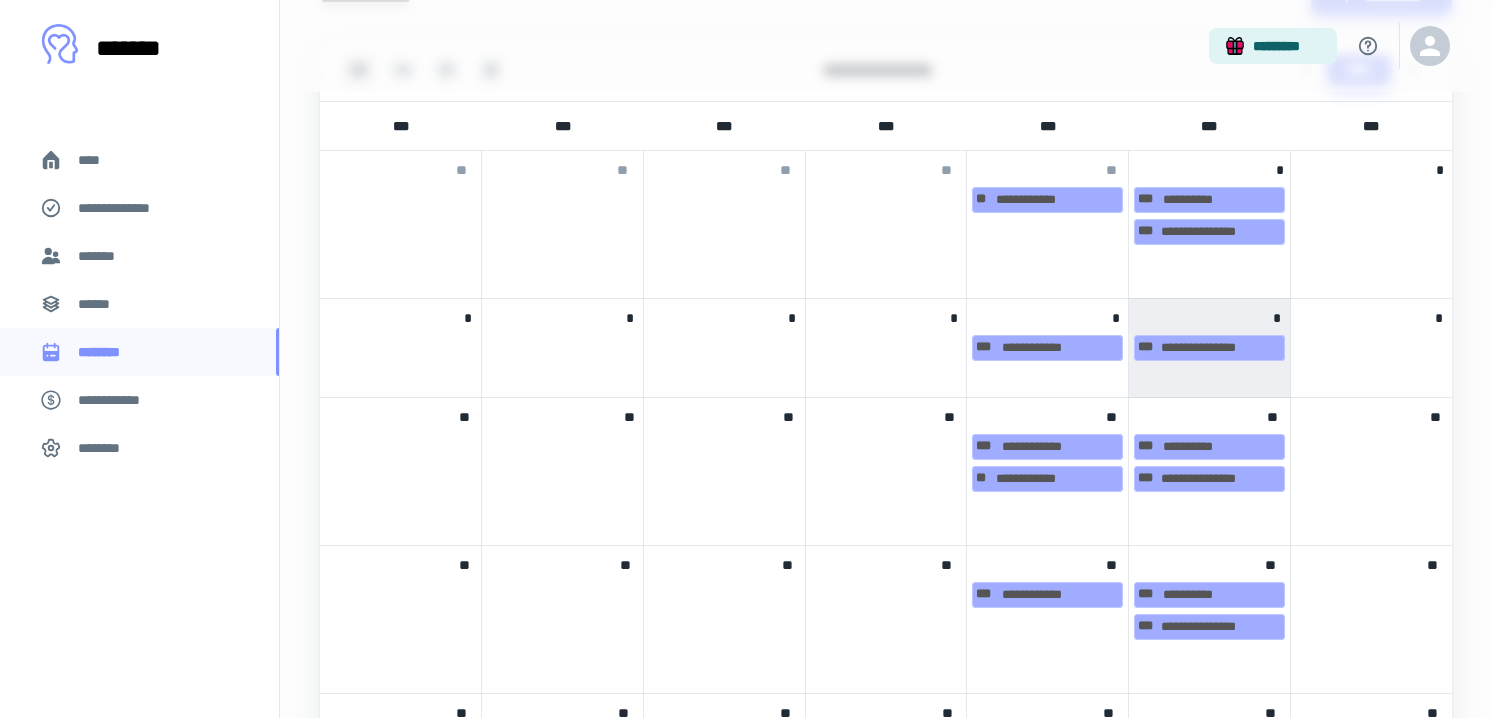 scroll, scrollTop: 1733, scrollLeft: 0, axis: vertical 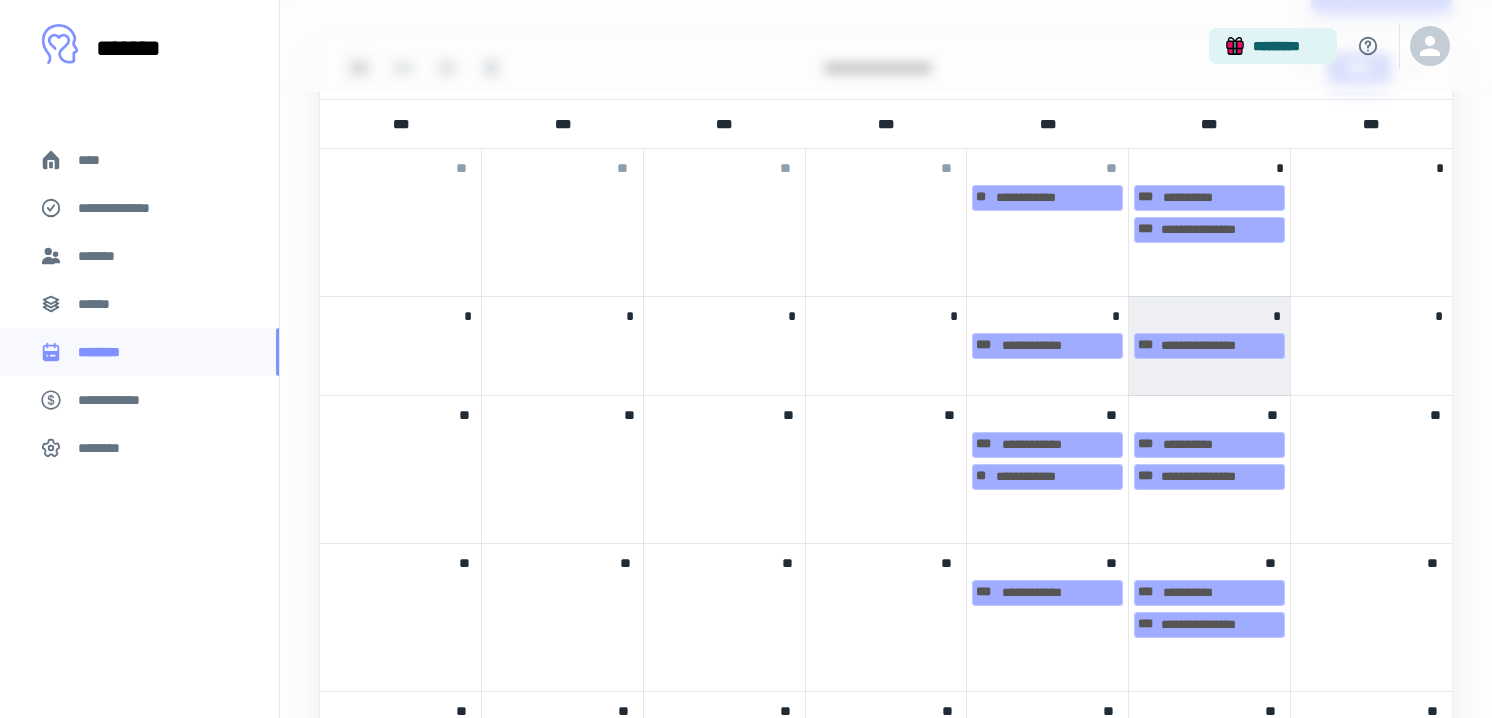 click on "[NUMBER] [STREET]" at bounding box center (1047, 346) 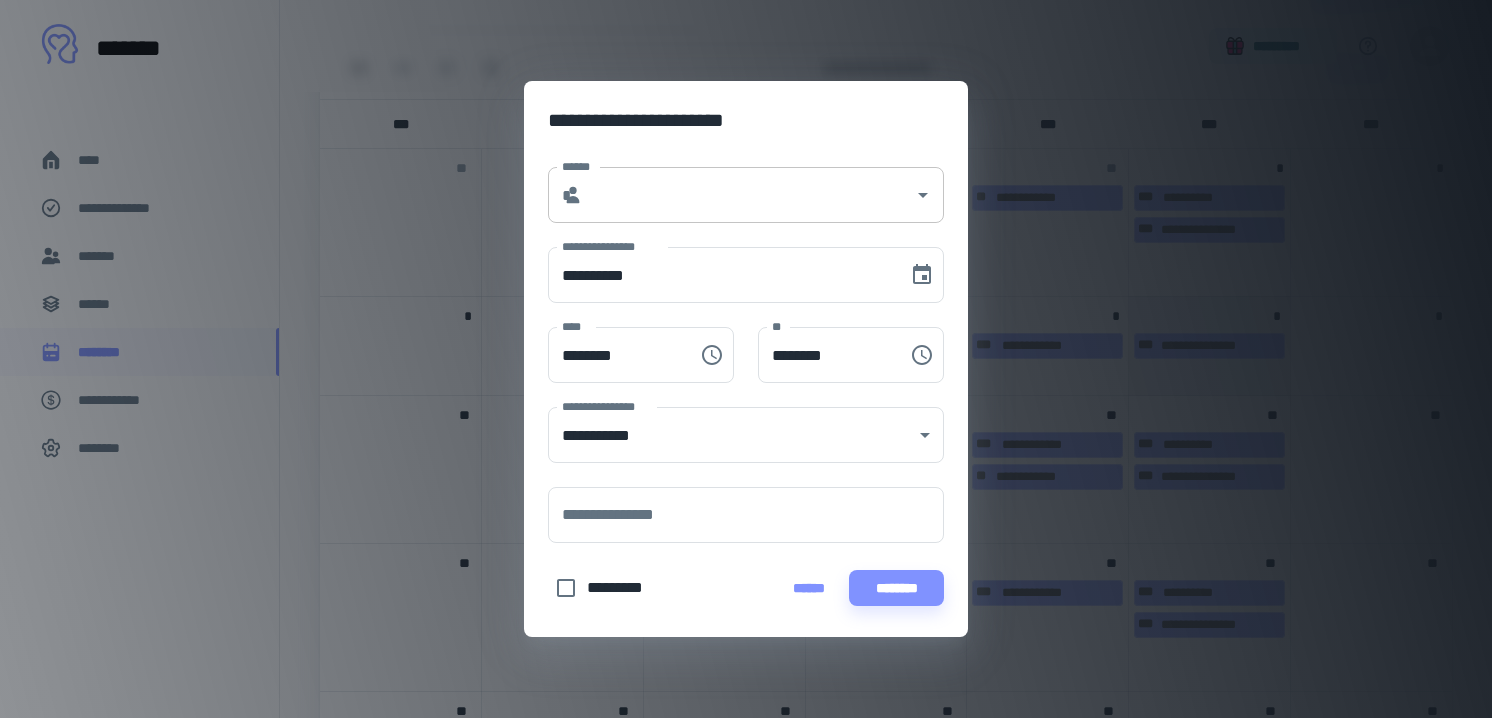 click on "******" at bounding box center (748, 195) 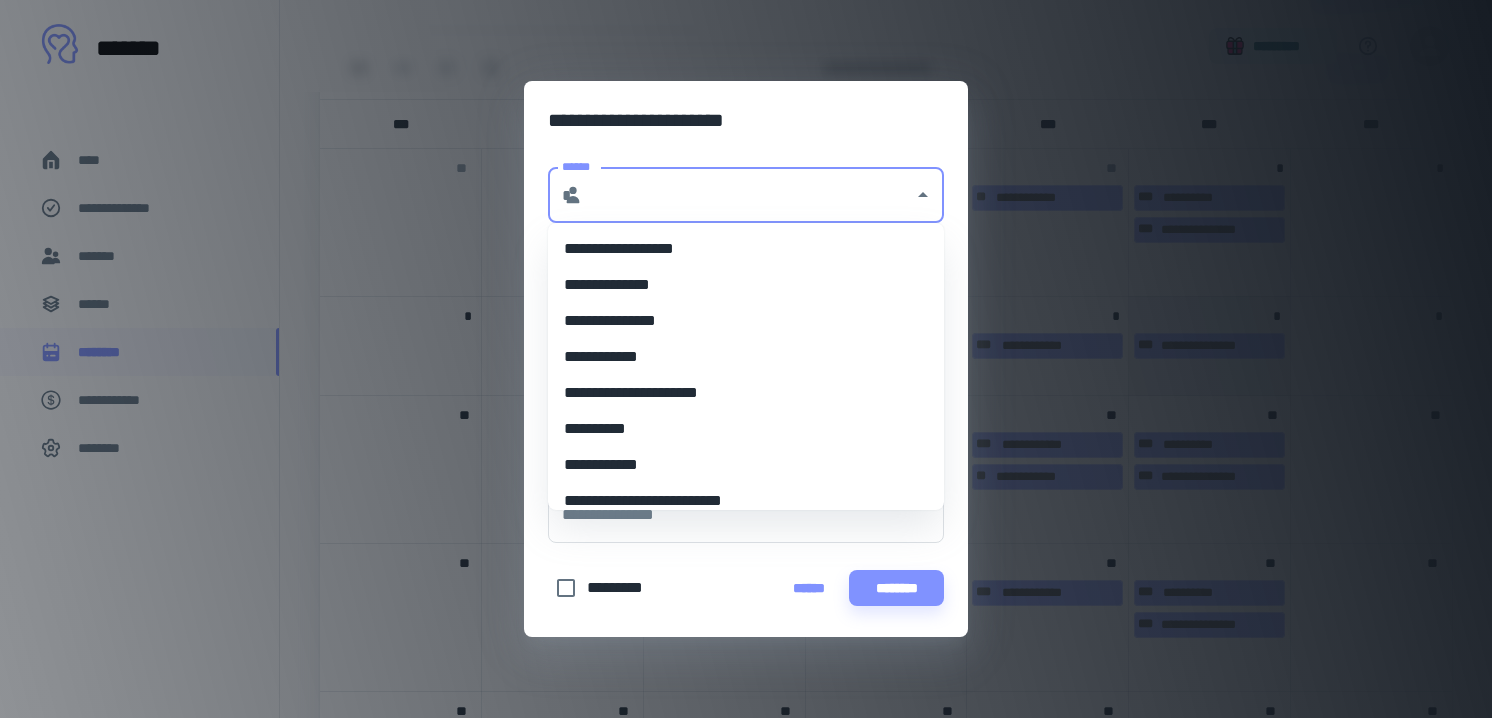 click on "**********" at bounding box center [746, 393] 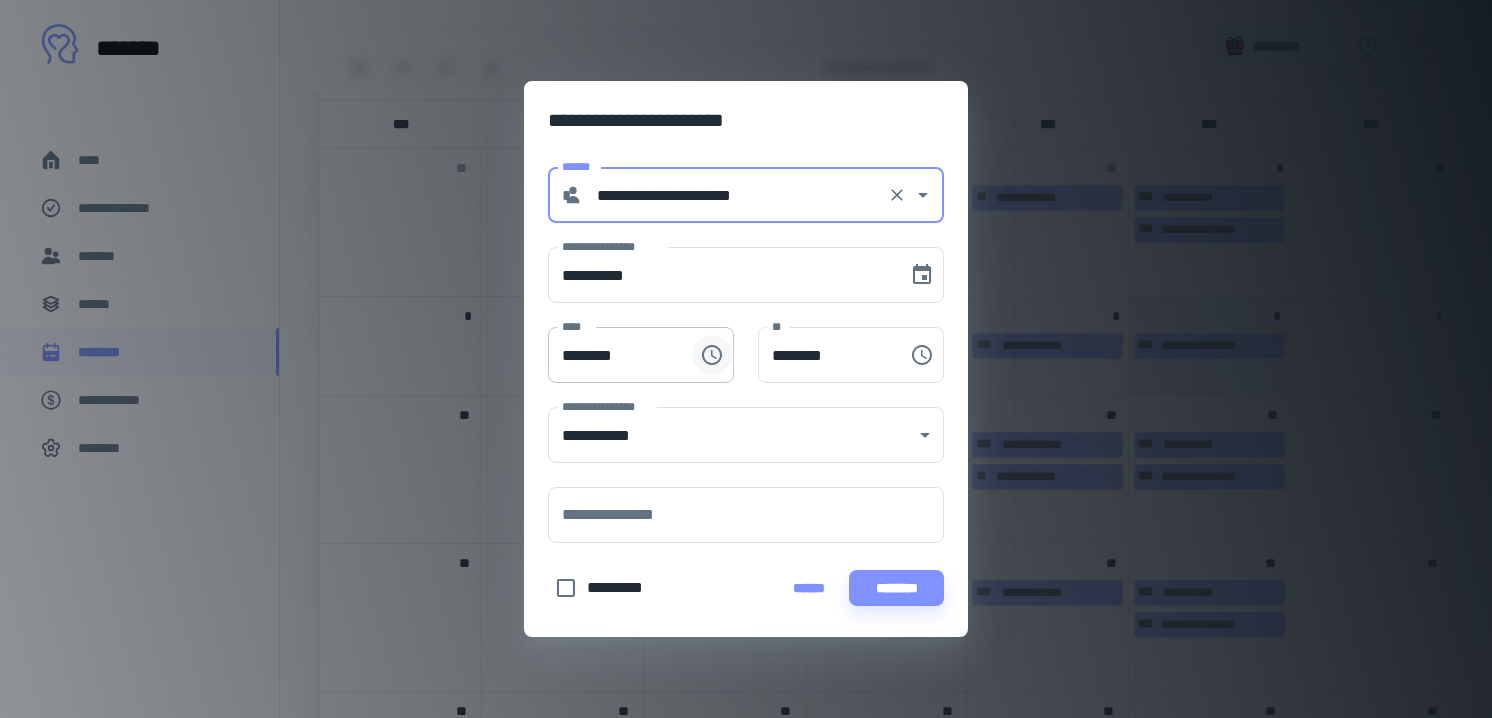 click 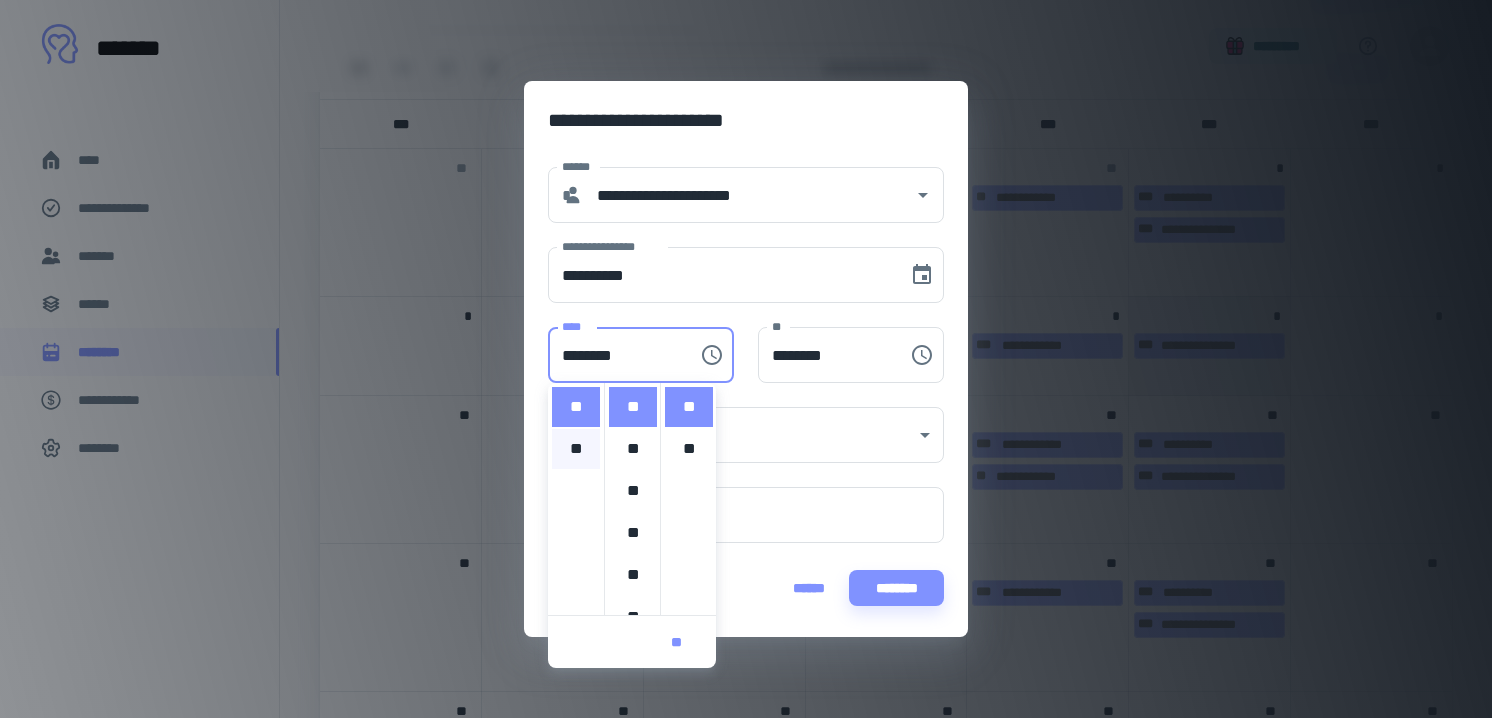 click on "**" at bounding box center [576, 449] 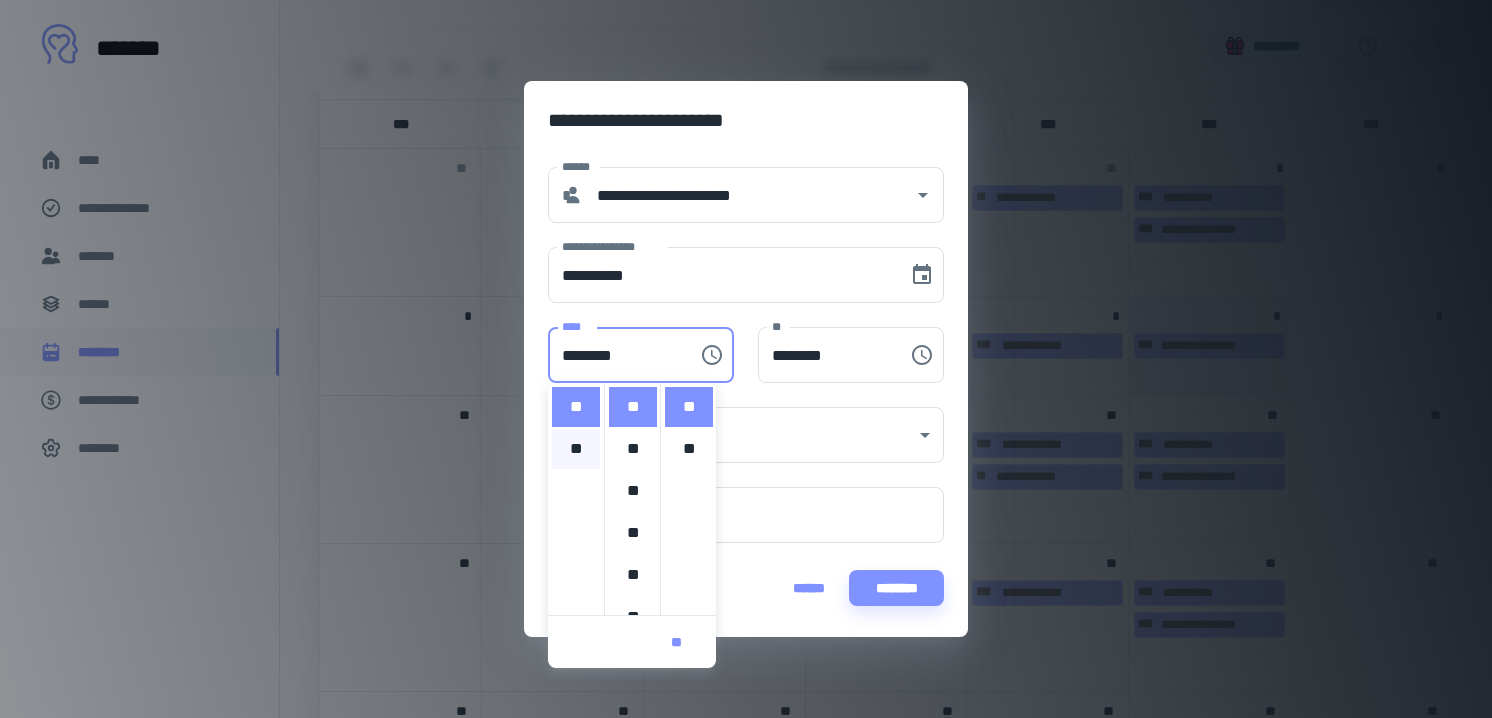 type on "********" 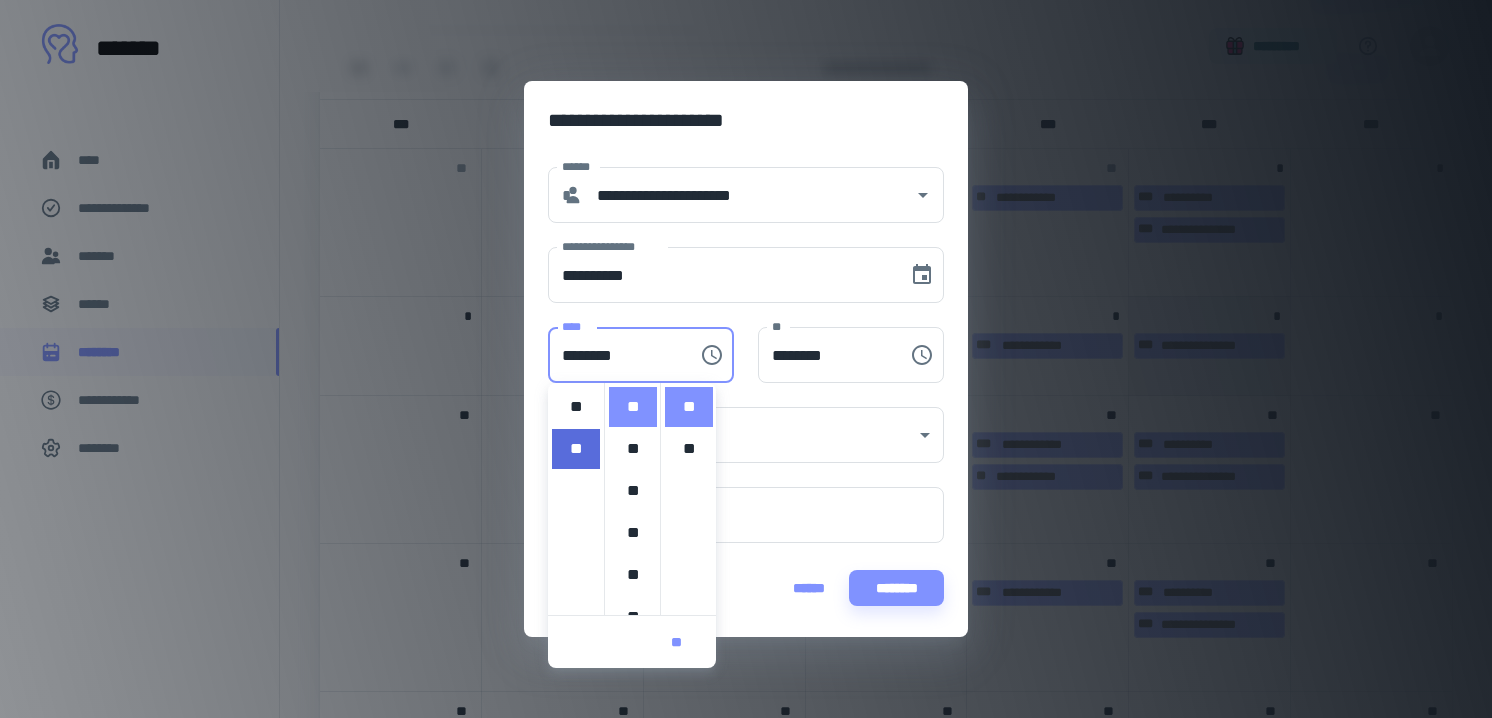 scroll, scrollTop: 462, scrollLeft: 0, axis: vertical 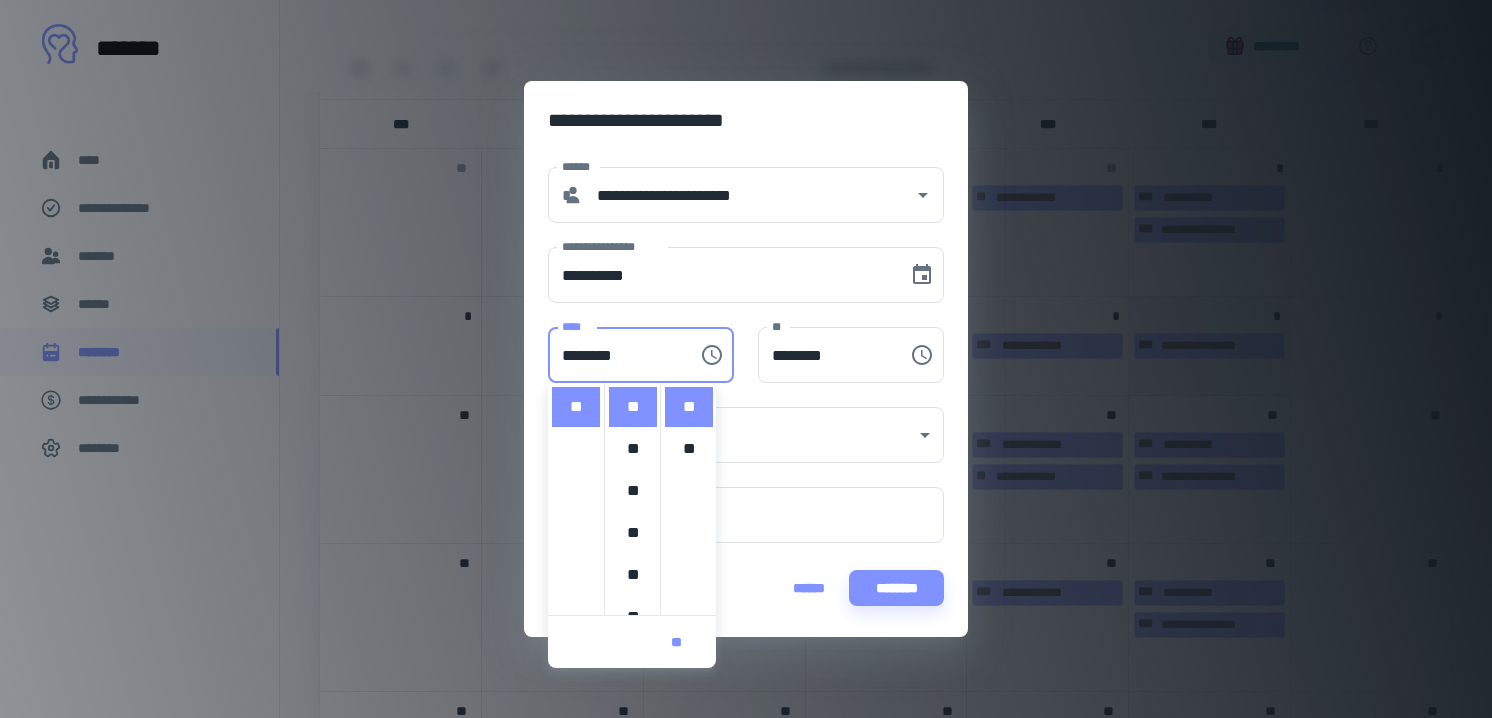 click on "[FIRST] [LAST] [PHONE]" at bounding box center (750, 588) 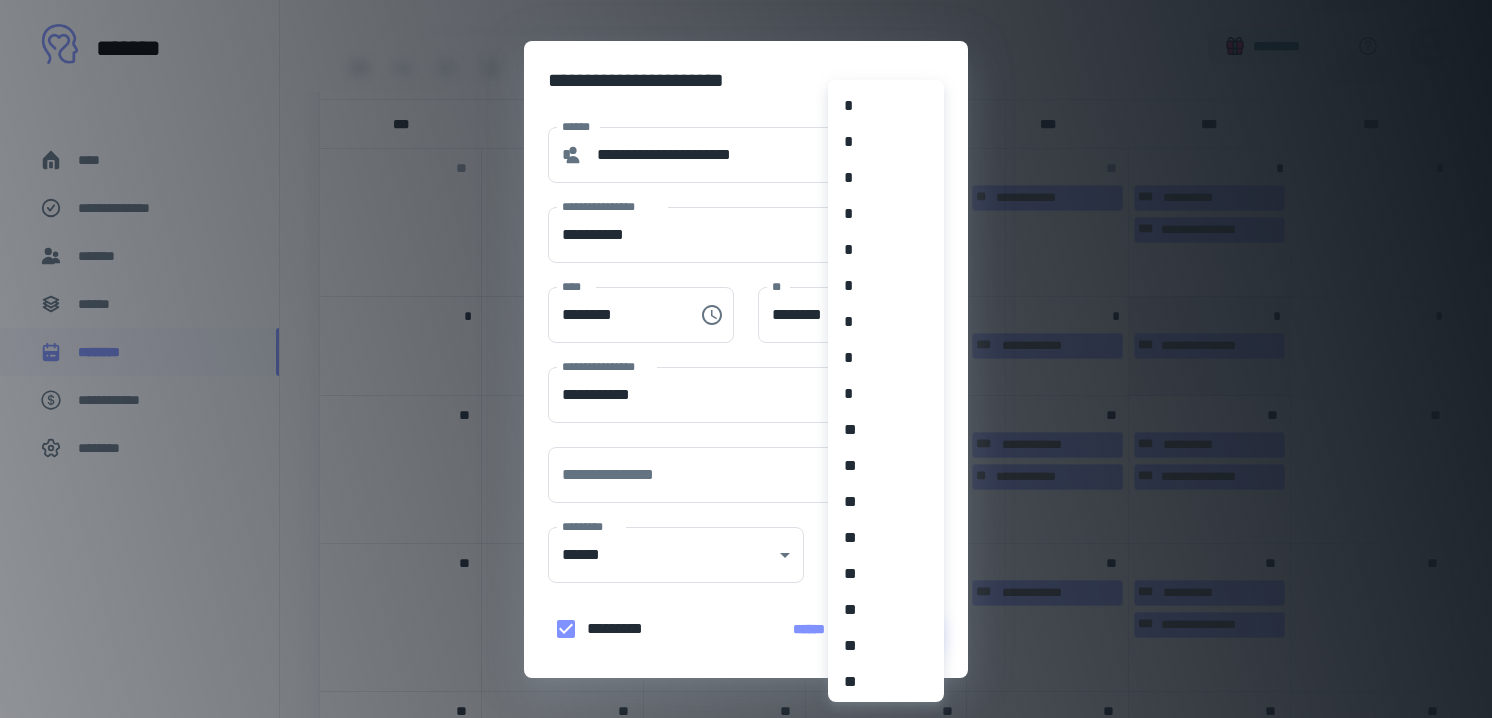 click on "[FIRST] [LAST] [PHONE] [EMAIL] [WEBSITE] [DATE] [TIME] [IP_ADDRESS] [DEVICE_INFO] [BROWSER_INFO] [OS_INFO] [USER_AGENT] [CREDIT_CARD] [EXPIRY_DATE] [CVV] [BILLING_ADDRESS] [CITY] [STATE] [ZIP] [COUNTRY] [PHONE_NUMBER] [EMAIL_ADDRESS] [WEBSITE_URL] [ACCOUNT_NUMBER] [ROUTING_NUMBER] [TRANSACTION_ID] [PAYMENT_METHOD] [CARD_TYPE] [CARD_NUMBER] [CARDHOLDER_NAME] [EXPIRATION_MONTH] [EXPIRATION_YEAR] [SECURITY_CODE] [BILLING_STREET] [BILLING_CITY] [BILLING_STATE] [BILLING_ZIP] [BILLING_COUNTRY] [CONTACT_PHONE] [CONTACT_EMAIL] [WEBSITE_NAME] [ORDER_ID] [PRODUCT_NAME] [QUANTITY] [PRICE] [TOTAL_AMOUNT] [DISCOUNT] [TAX] [SHIPPING_COST] [DELIVERY_DATE] [TRACKING_NUMBER] [CUSTOMER_ID] [ACCOUNT_BALANCE] [LAST_LOGIN] [LOGIN_ATTEMPTS] [PASSWORD_HASH] [SECURITY_QUESTION] [SECURITY_ANSWER] [DATE_OF_BIRTH] [AGE] [GENDER] [OCCUPATION] [EMPLOYER] [SALARY] [NATIONALITY] [PASSPORT_NUMBER] [DRIVER_LICENSE_NUMBER] [SOCIAL_SECURITY_NUMBER] [VOTER_ID] [MILITARY_ID] [HEALTH_INSURANCE_ID] [MEDICAL_RECORD_NUMBER] [PATIENT_ID] [PHARMACY_ID] [PRESCRIPTION_NUMBER] [ALLERGIES] [BLOOD_TYPE] [VACCINATION_STATUS] [EMERGENCY_CONTACT_NAME] [EMERGENCY_CONTACT_PHONE] [EMERGENCY_CONTACT_RELATIONSHIP] [NEXT_OF_KIN_NAME] [NEXT_OF_KIN_PHONE] [NEXT_OF_KIN_RELATIONSHIP] [PRIMARY_CARE_PHYSICIAN] [PRIMARY_CARE_PHYSICIAN_PHONE] [SECONDARY_CARE_PHYSICIAN] [SECONDARY_CARE_PHYSICIAN_PHONE] [INSURANCE_PROVIDER] [INSURANCE_POLICY_NUMBER] [GROUP_NUMBER] [CO_PAY] [DEDUCTIBLE] [CLAIM_NUMBER] [CLAIM_STATUS] [TREATMENT_PLAN] [DIAGNOSIS_CODE] [PROCEDURE_CODE] [MEDICATION_NAME] [DOSAGE] [FREQUENCY] [DURATION] [SIDE_EFFECTS] [PREGNANCY_STATUS] [EXPECTED_DELIVERY_DATE] [CHILDREN_NAMES] [CHILDREN_DATES_OF_BIRTH] [PET_NAME] [PET_TYPE] [PET_BREED] [PET_VETERINARIAN] [PET_VETERINARIAN_PHONE] [HOUSE_NUMBER] [STREET_NAME] [APARTMENT_NUMBER] [CITY_NAME] [STATE_NAME] [POSTAL_CODE] [COUNTRY_NAME] [LATITUDE] [LONGITUDE] [ALTITUDE] [TIMEZONE] [DAYLIGHT_SAVING_TIME] [LOCAL_TIME] [UTC_OFFSET] [YEAR] [MONTH] [DAY] [HOUR] [MINUTE] [SECOND] [MILLISECOND] [DAY_OF_WEEK] [WEEK_OF_YEAR] [YEAR_TO_DATE] [QUARTER] [FISCAL_YEAR] [FISCAL_QUARTER] [FISCAL_PERIOD] [HOLIDAY_NAME] [EVENT_NAME] [EVENT_DATE] [EVENT_TIME] [EVENT_LOCATION] [EVENT_ORGANIZER] [EVENT_ATTENDEES] [EVENT_TOPIC] [EVENT_DESCRIPTION]" at bounding box center (746, -1374) 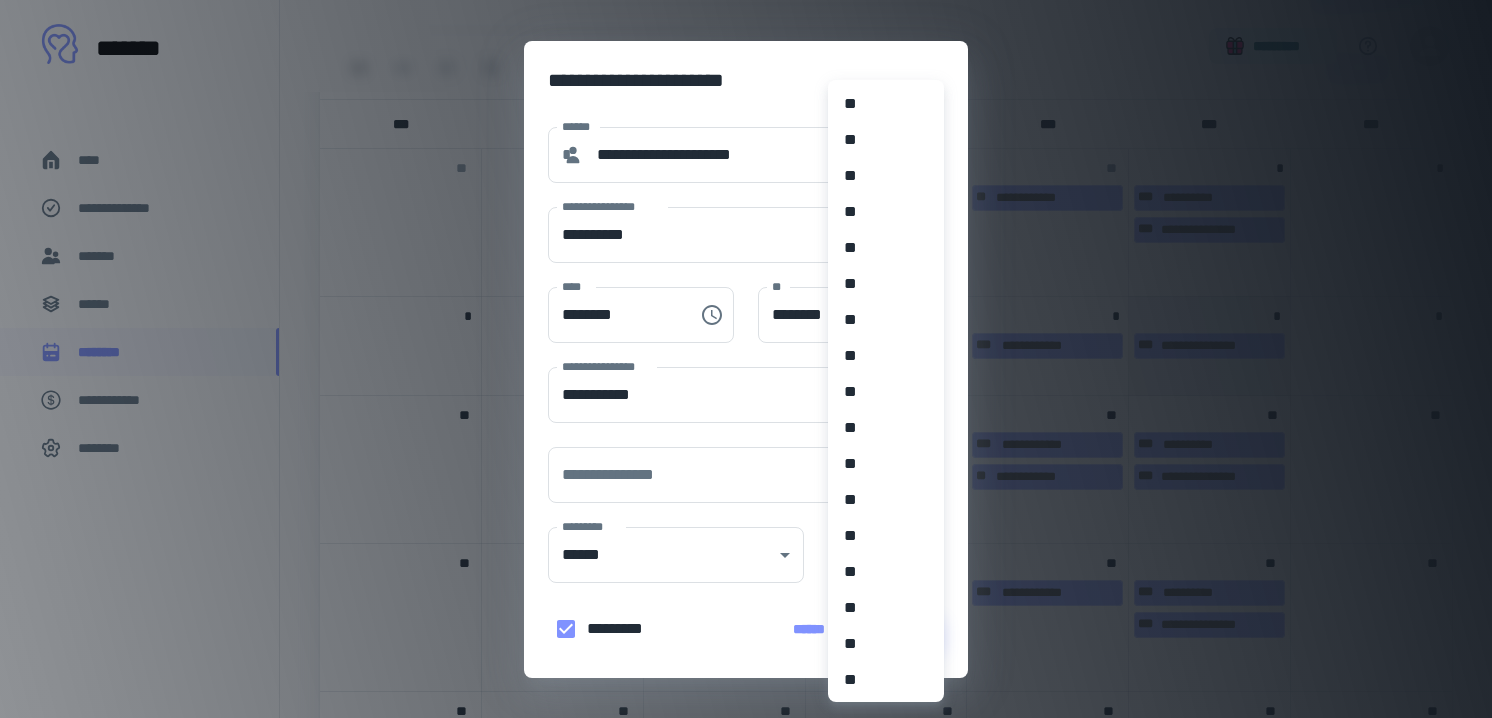 scroll, scrollTop: 513, scrollLeft: 0, axis: vertical 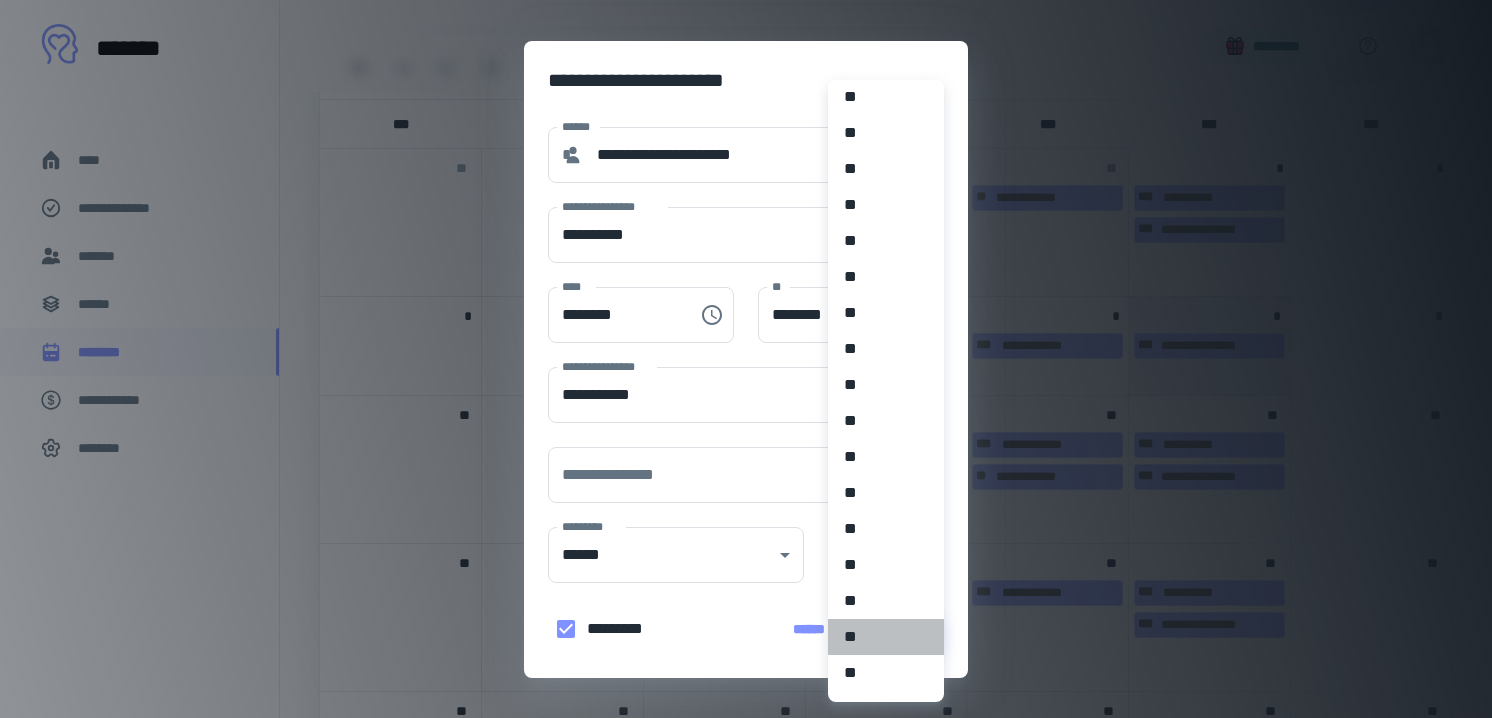 click on "**" at bounding box center [886, 637] 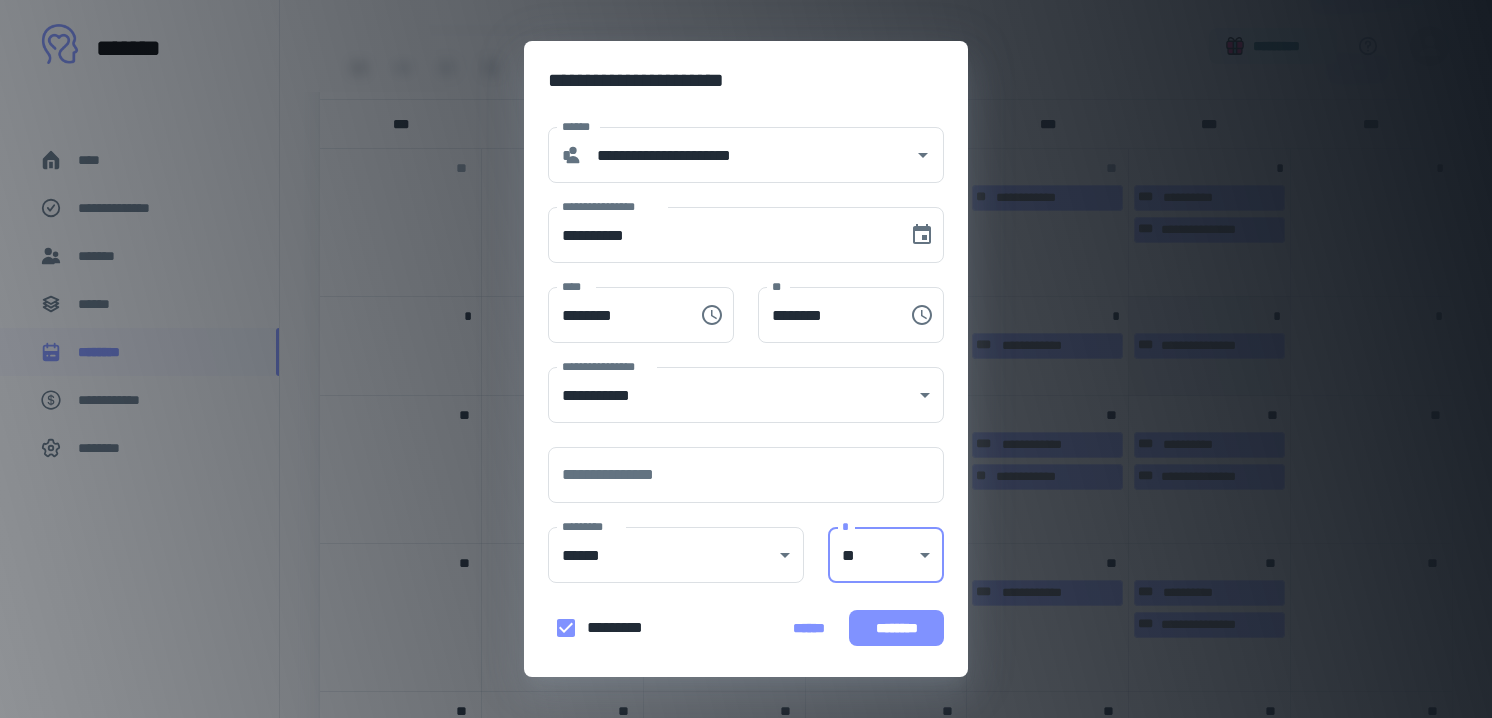 click on "********" at bounding box center (896, 628) 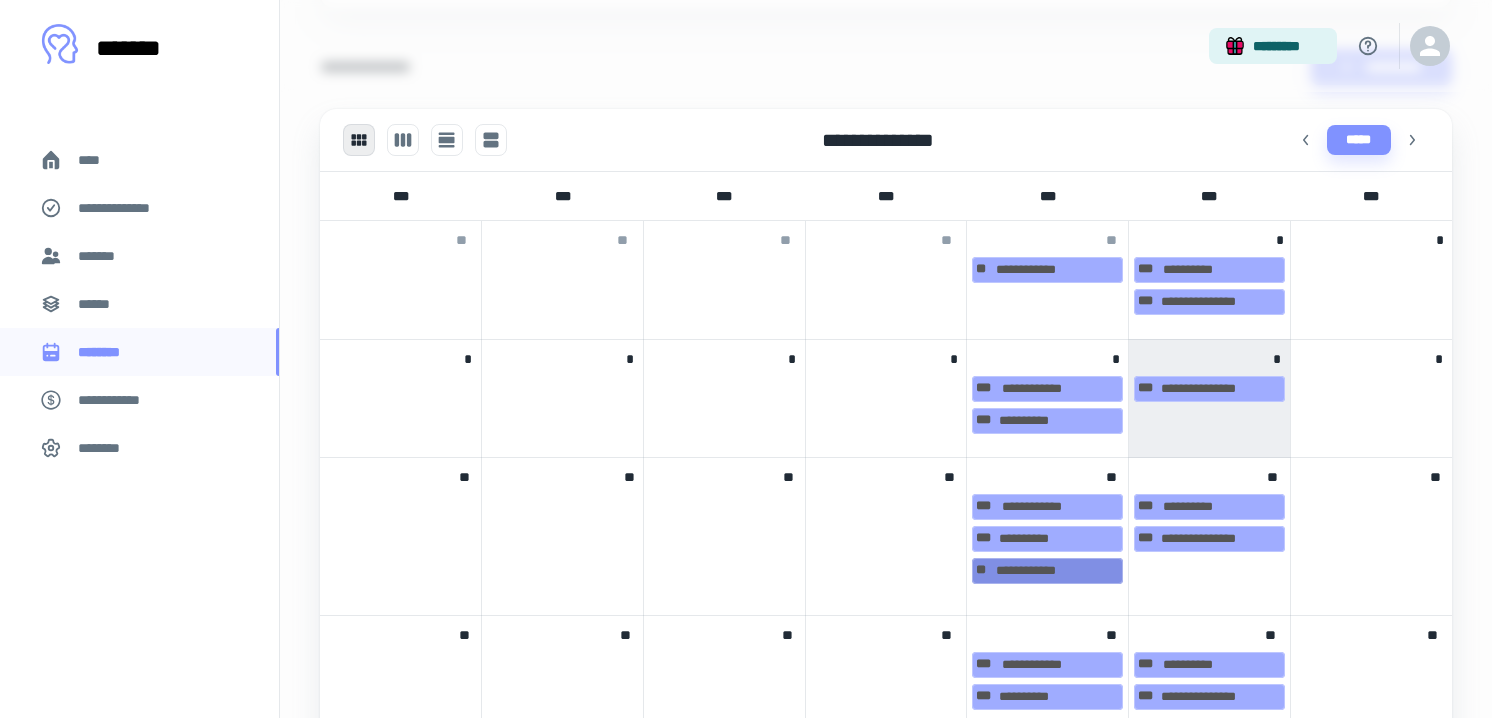 click on "**********" at bounding box center (1047, 571) 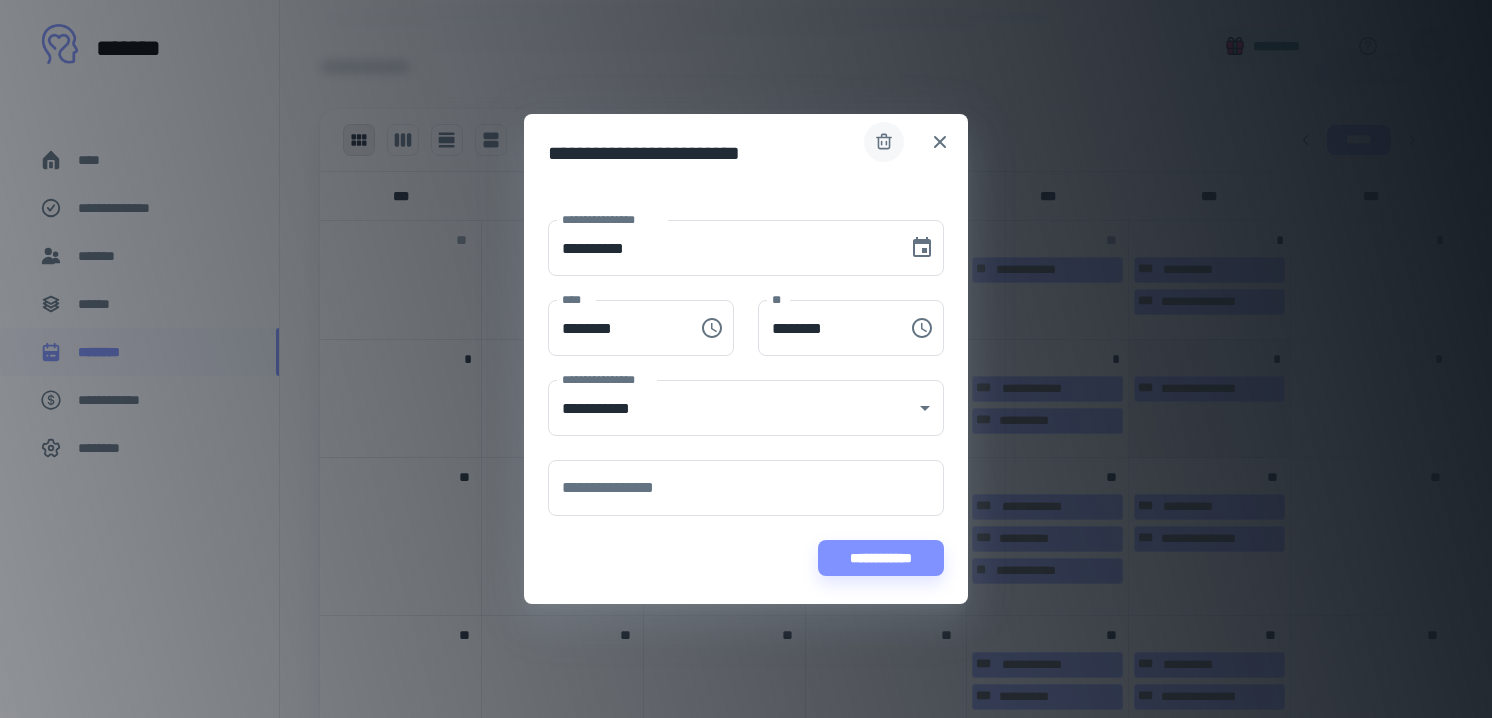 click 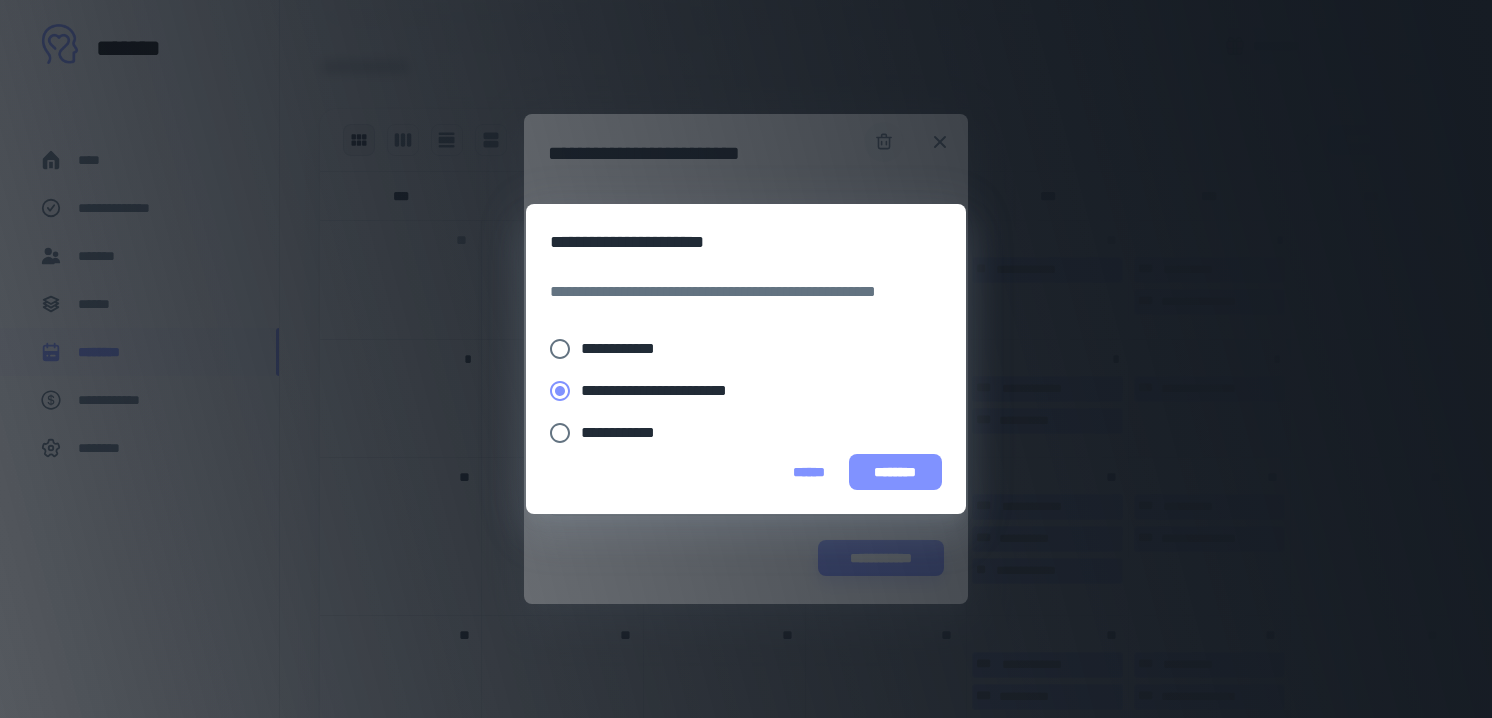 click on "********" at bounding box center (895, 472) 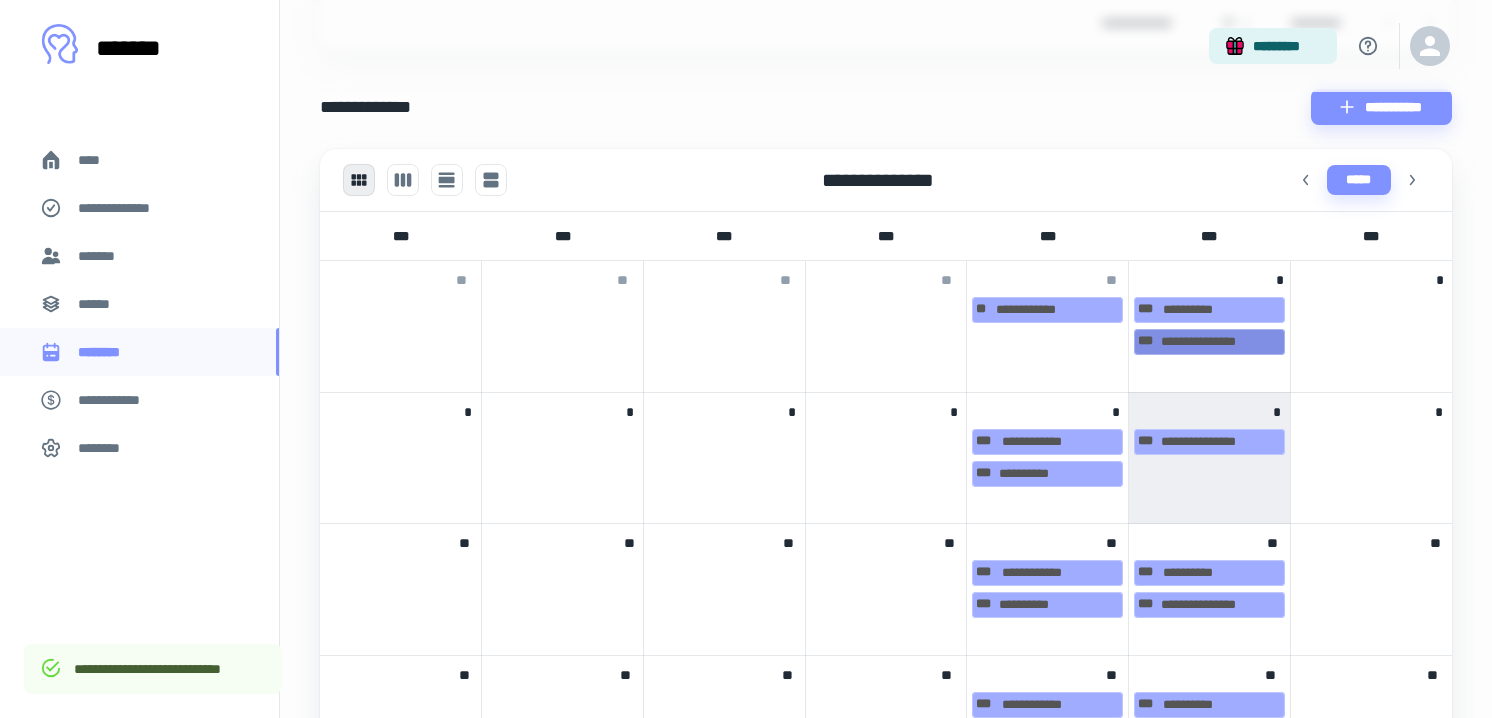 scroll, scrollTop: 1640, scrollLeft: 0, axis: vertical 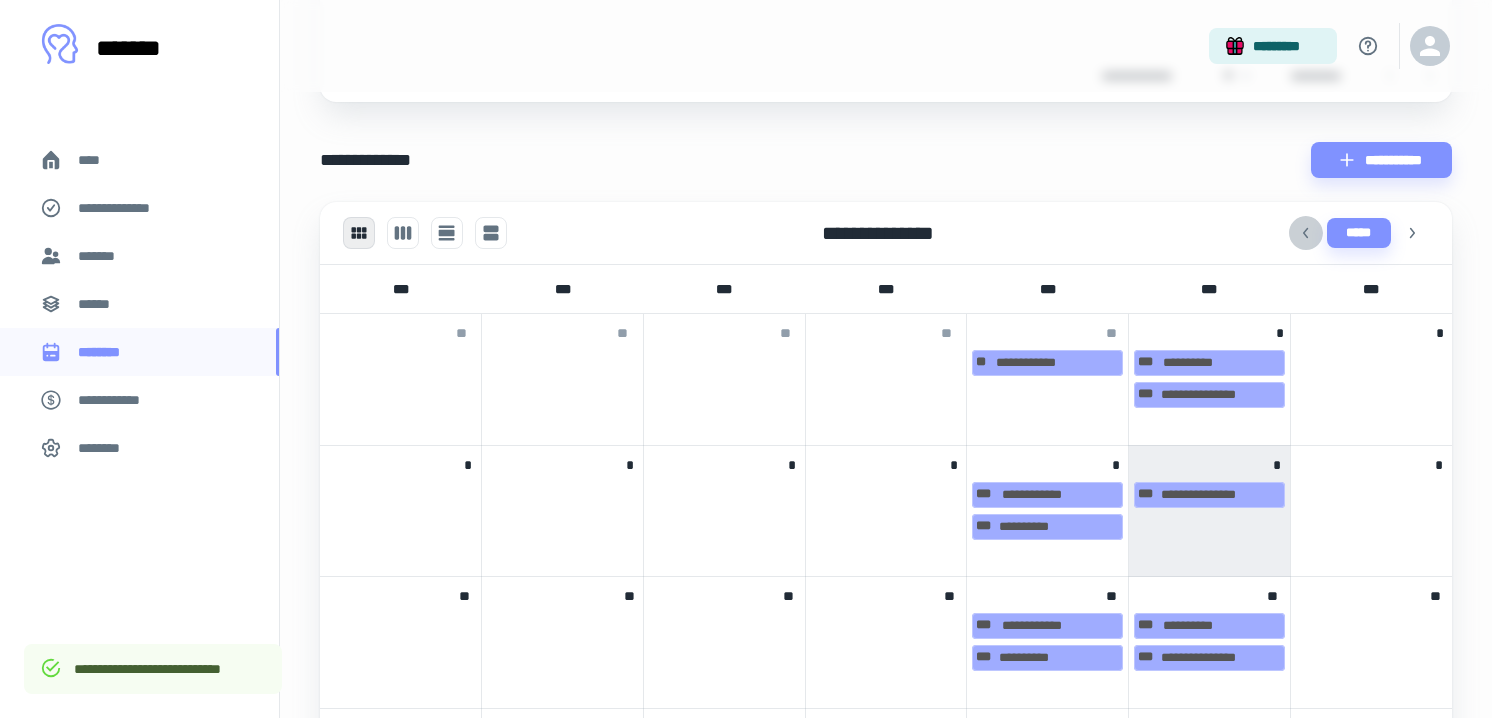 click 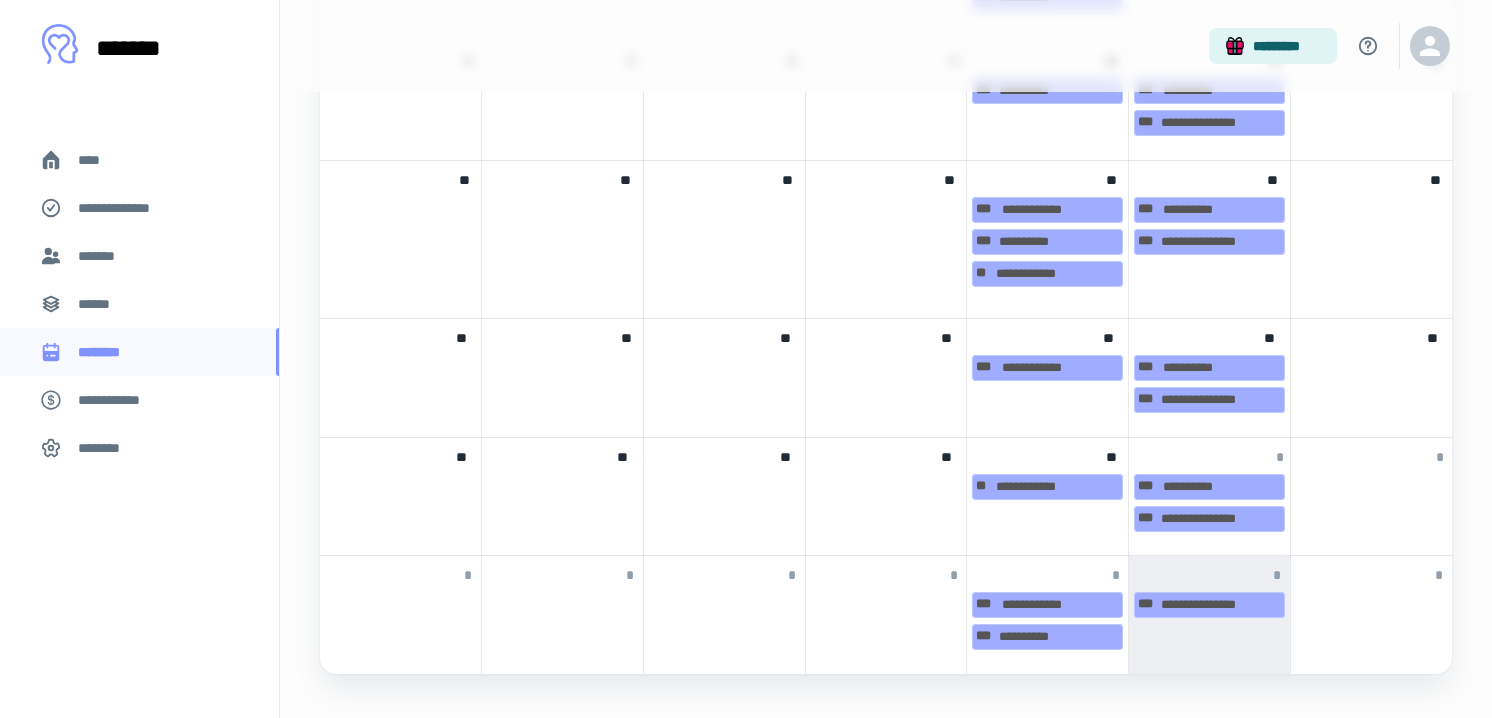 scroll, scrollTop: 2082, scrollLeft: 0, axis: vertical 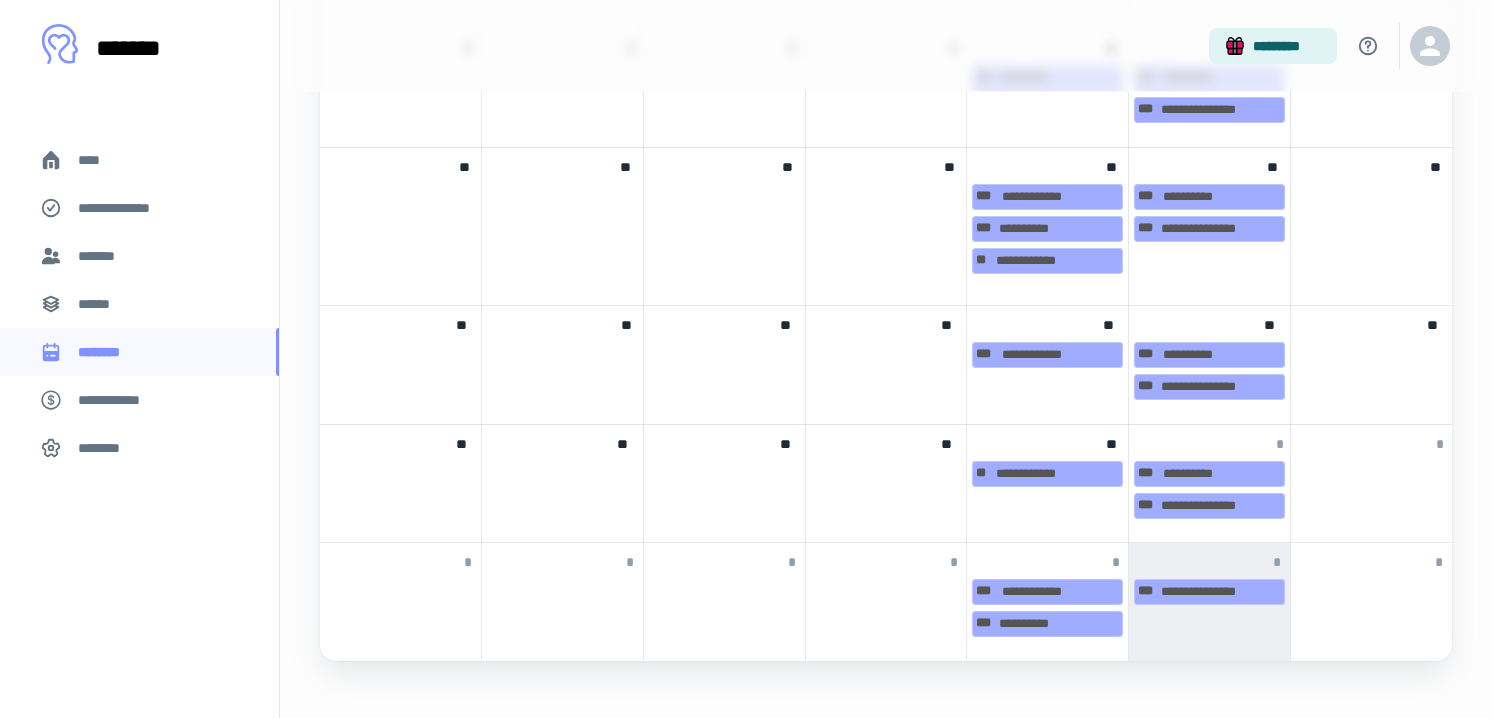 click on "**********" at bounding box center [1047, 365] 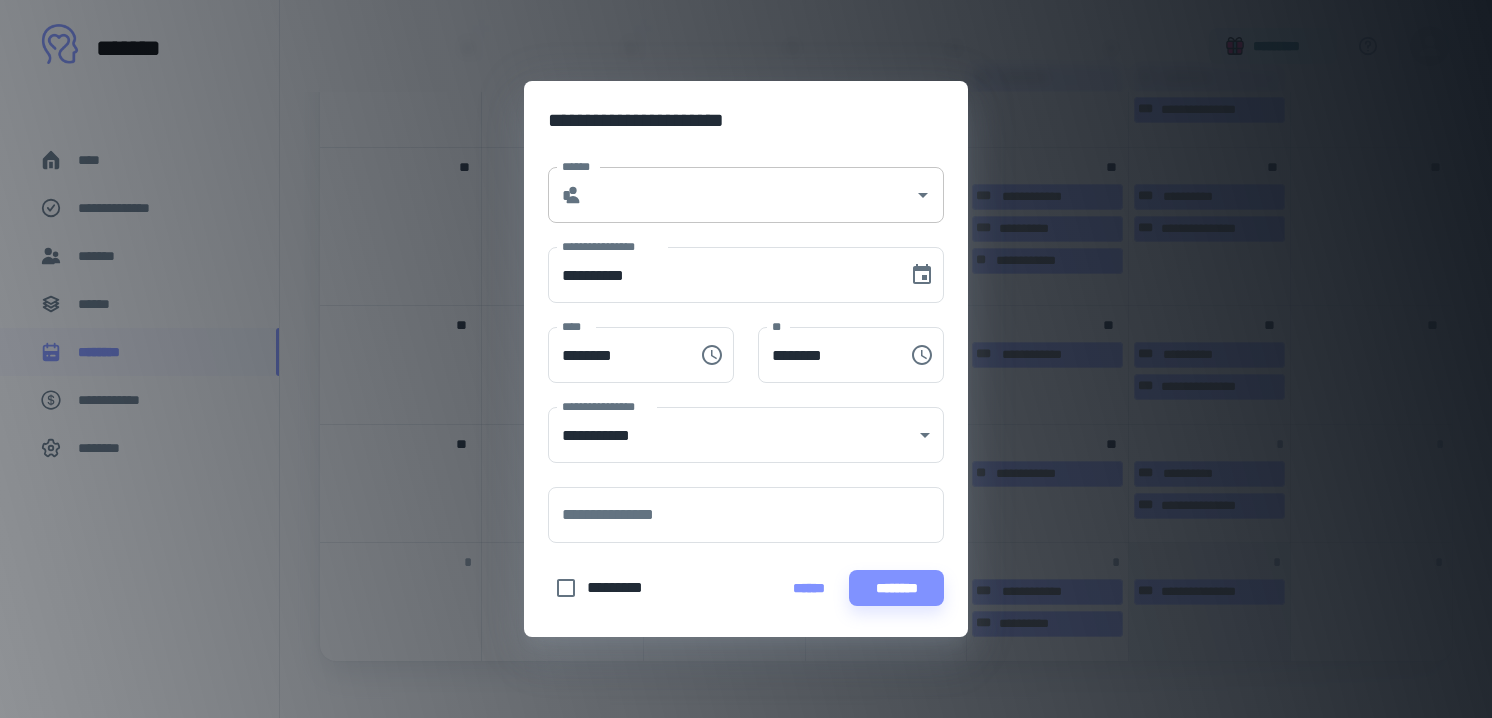 click on "******" at bounding box center [748, 195] 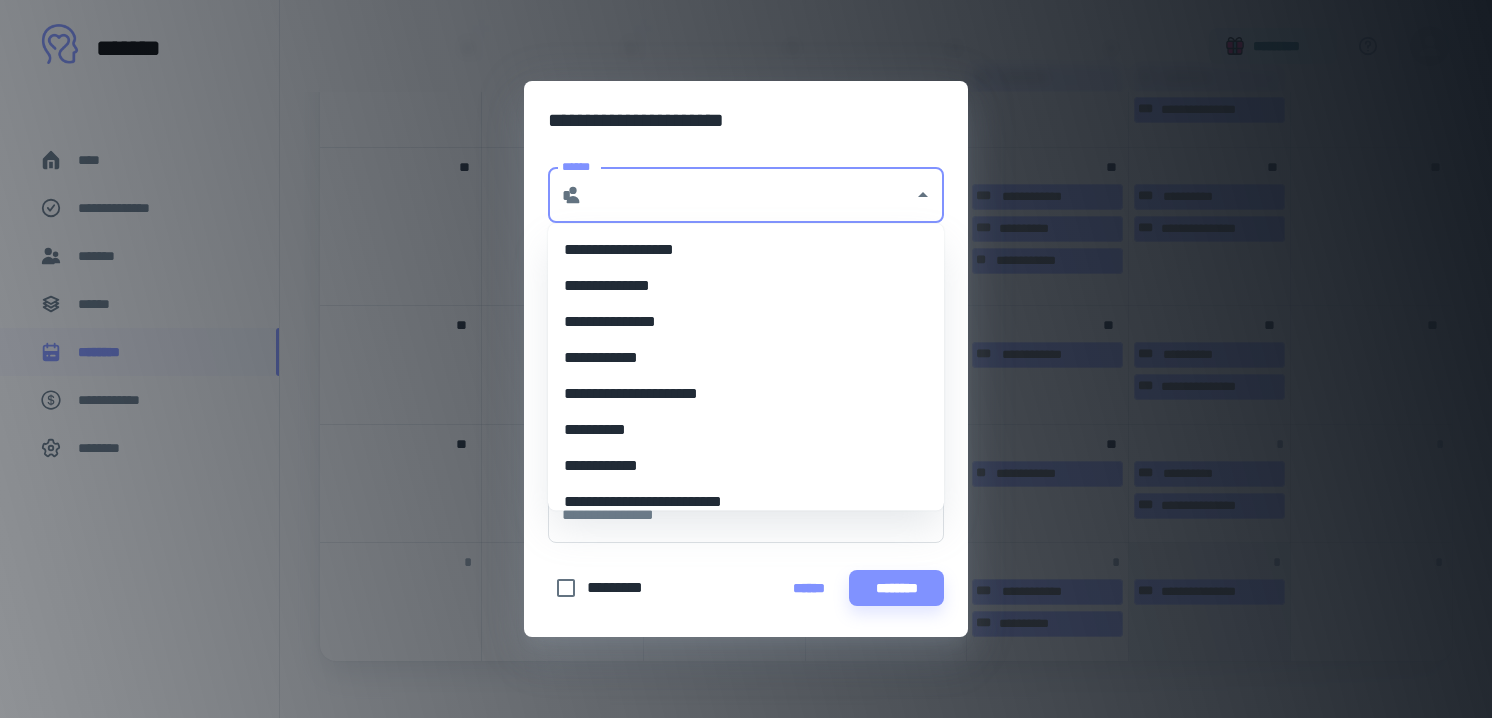 click on "**********" at bounding box center (746, 394) 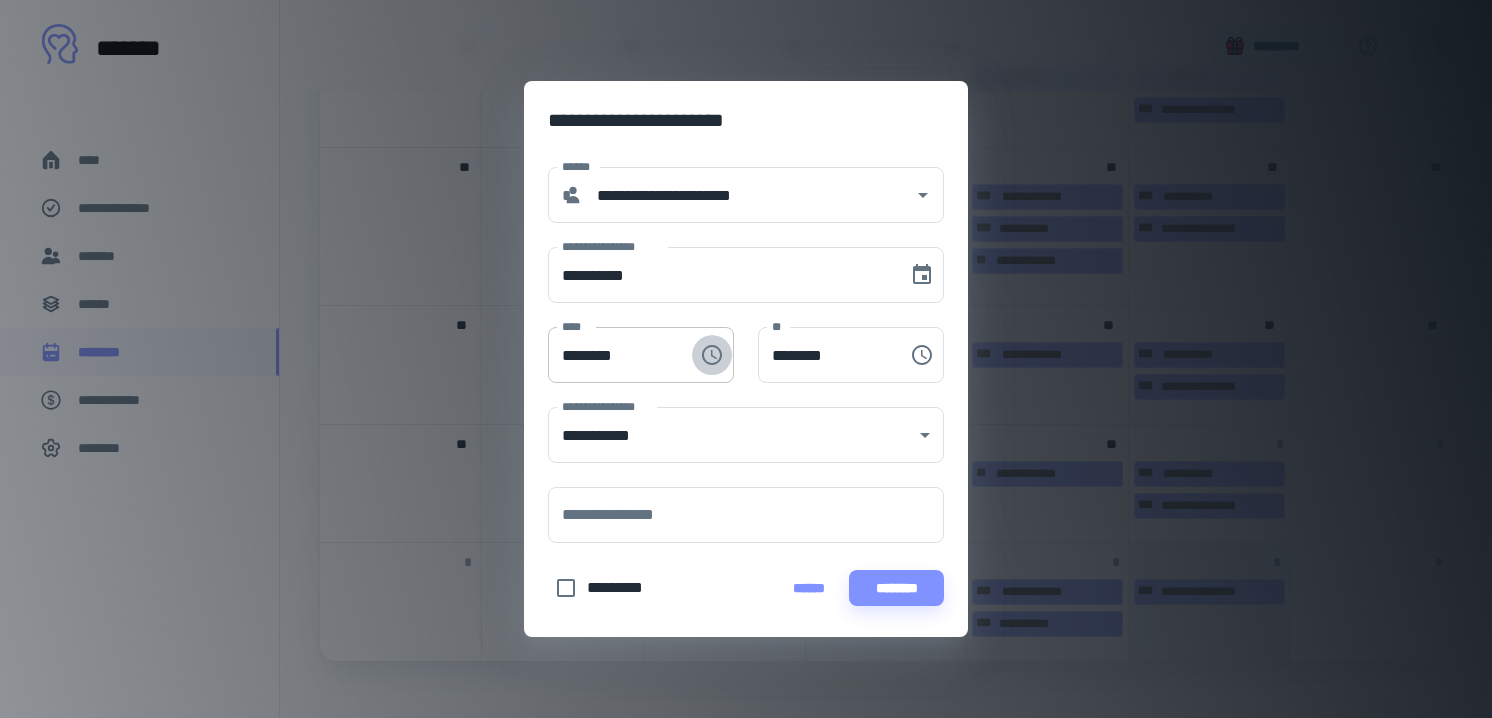 click 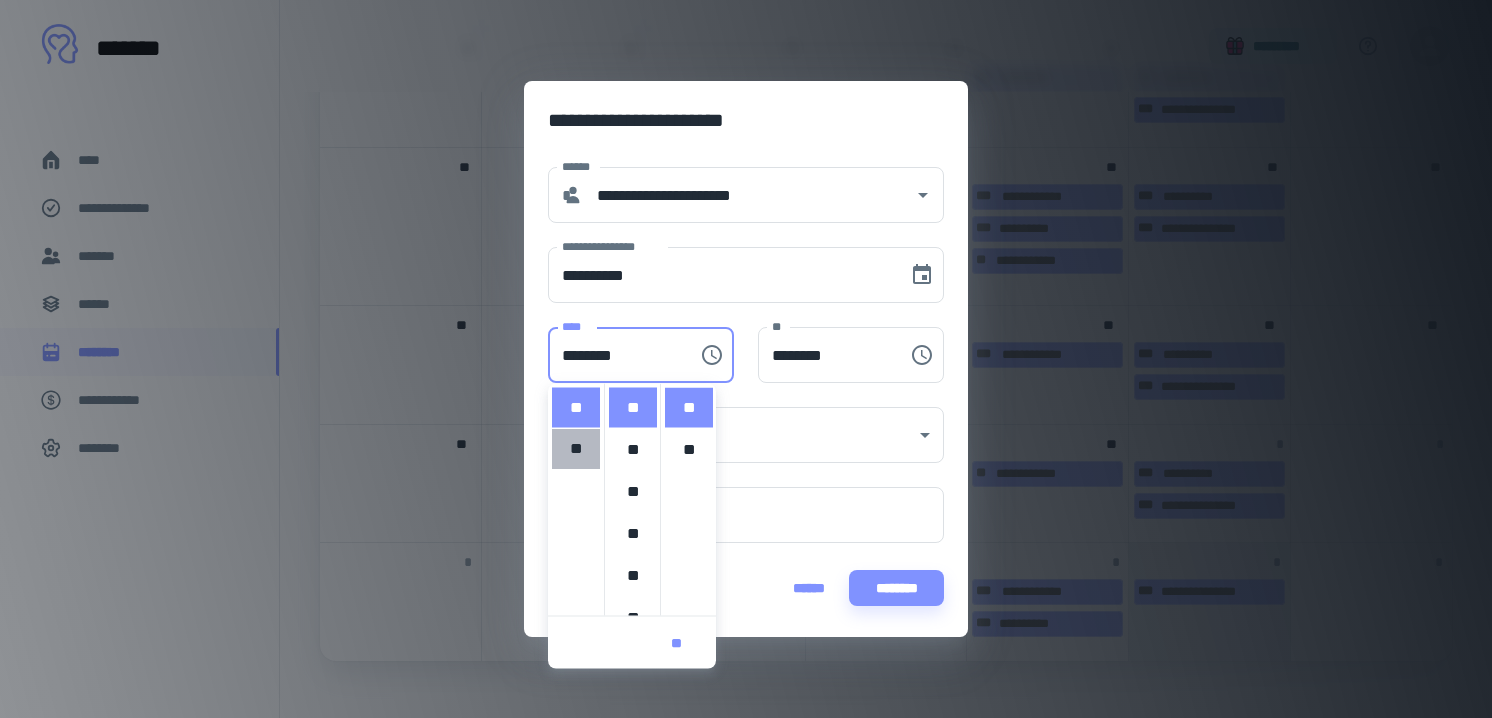 click on "**" at bounding box center (576, 450) 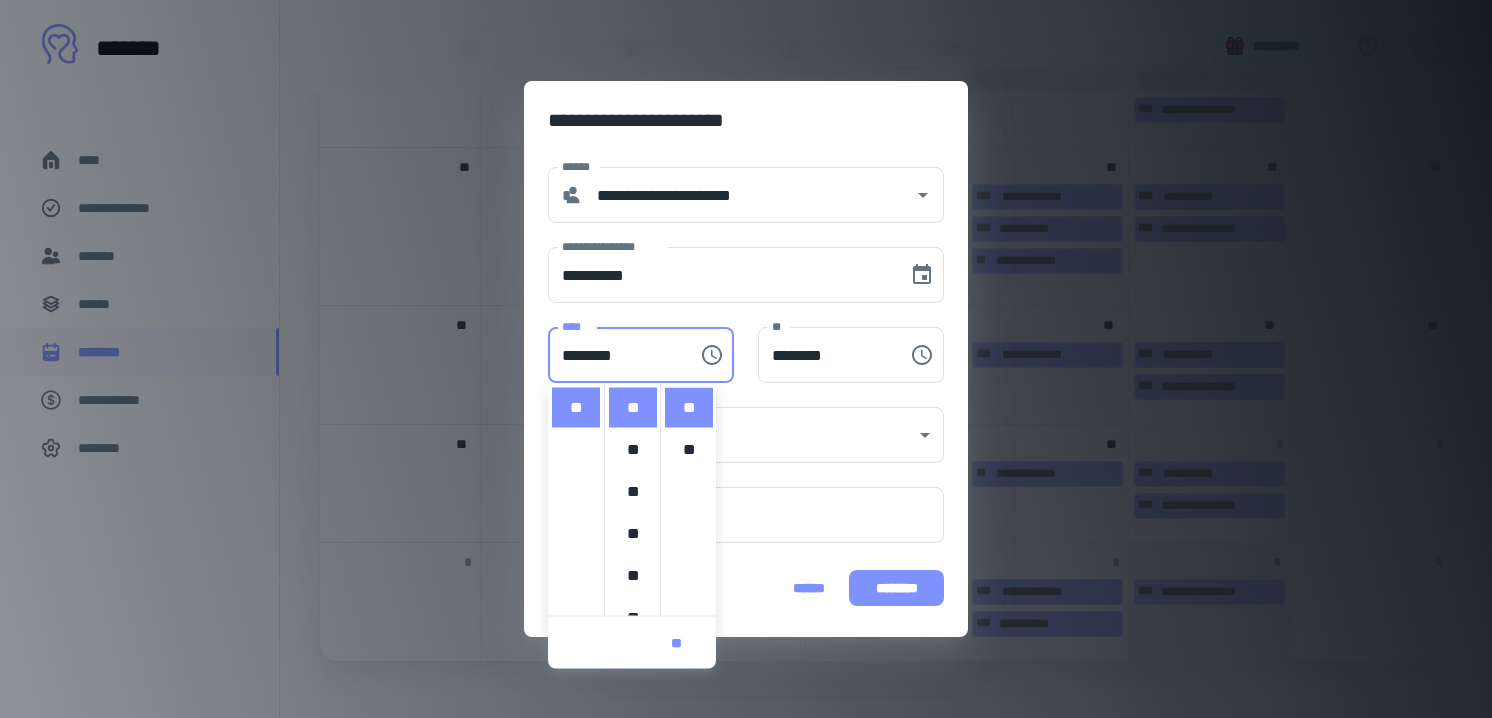 click on "********" at bounding box center [896, 588] 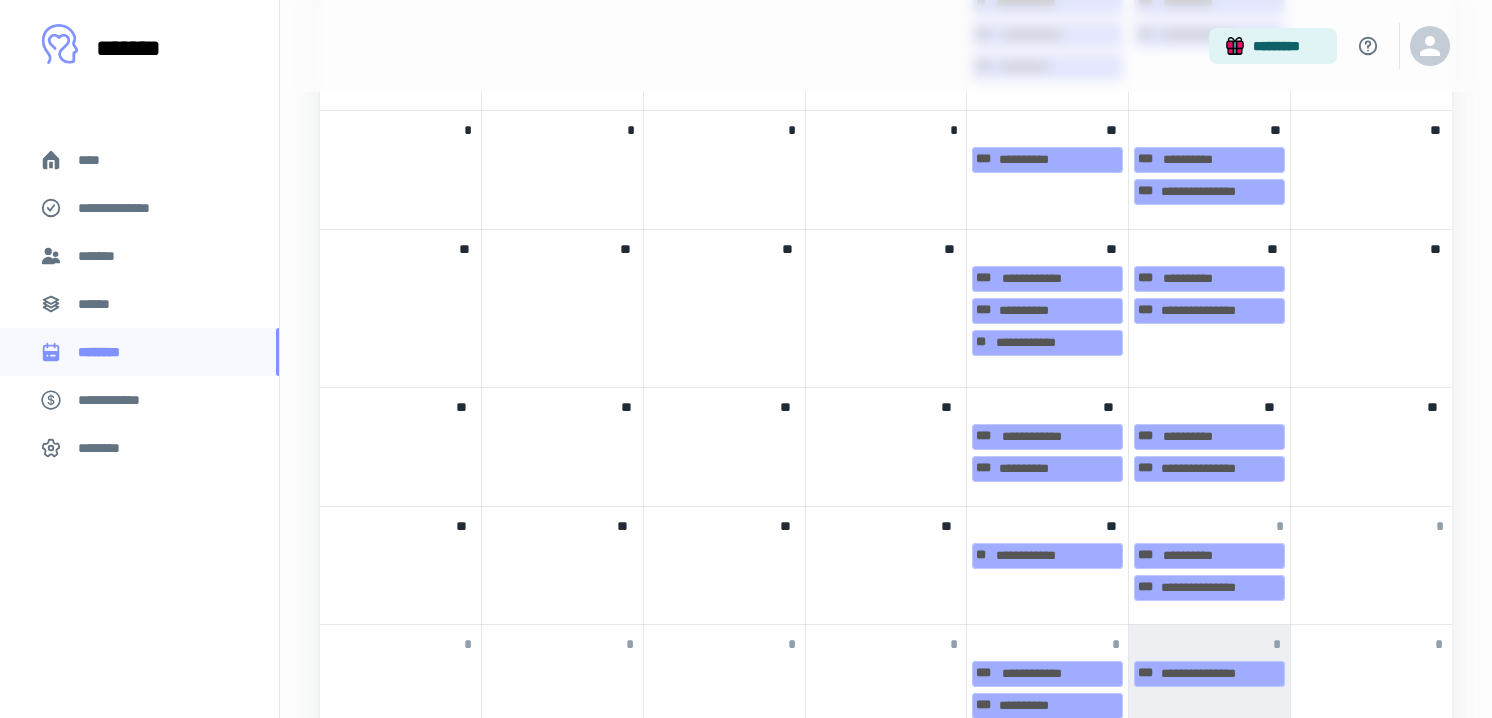 scroll, scrollTop: 2074, scrollLeft: 0, axis: vertical 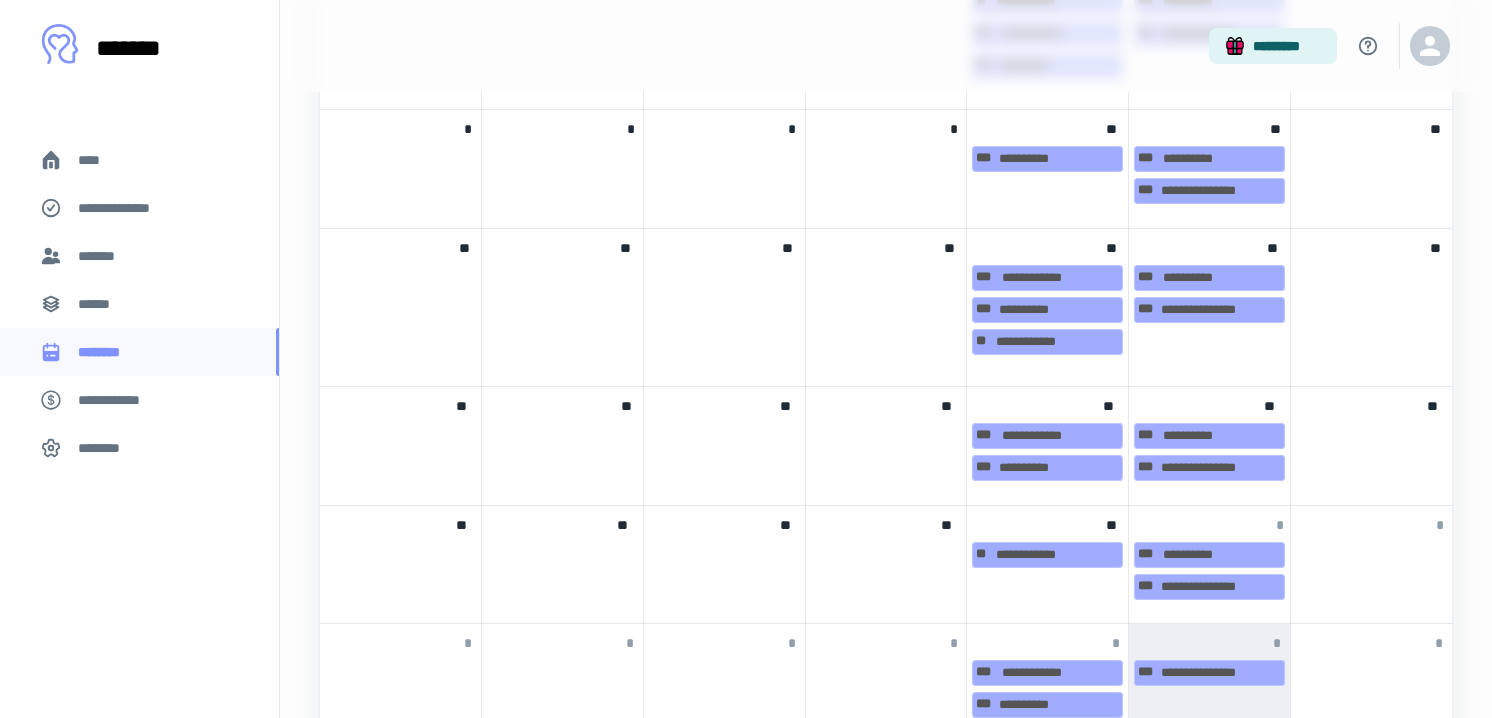 click on "[PHONE]" at bounding box center [1047, 565] 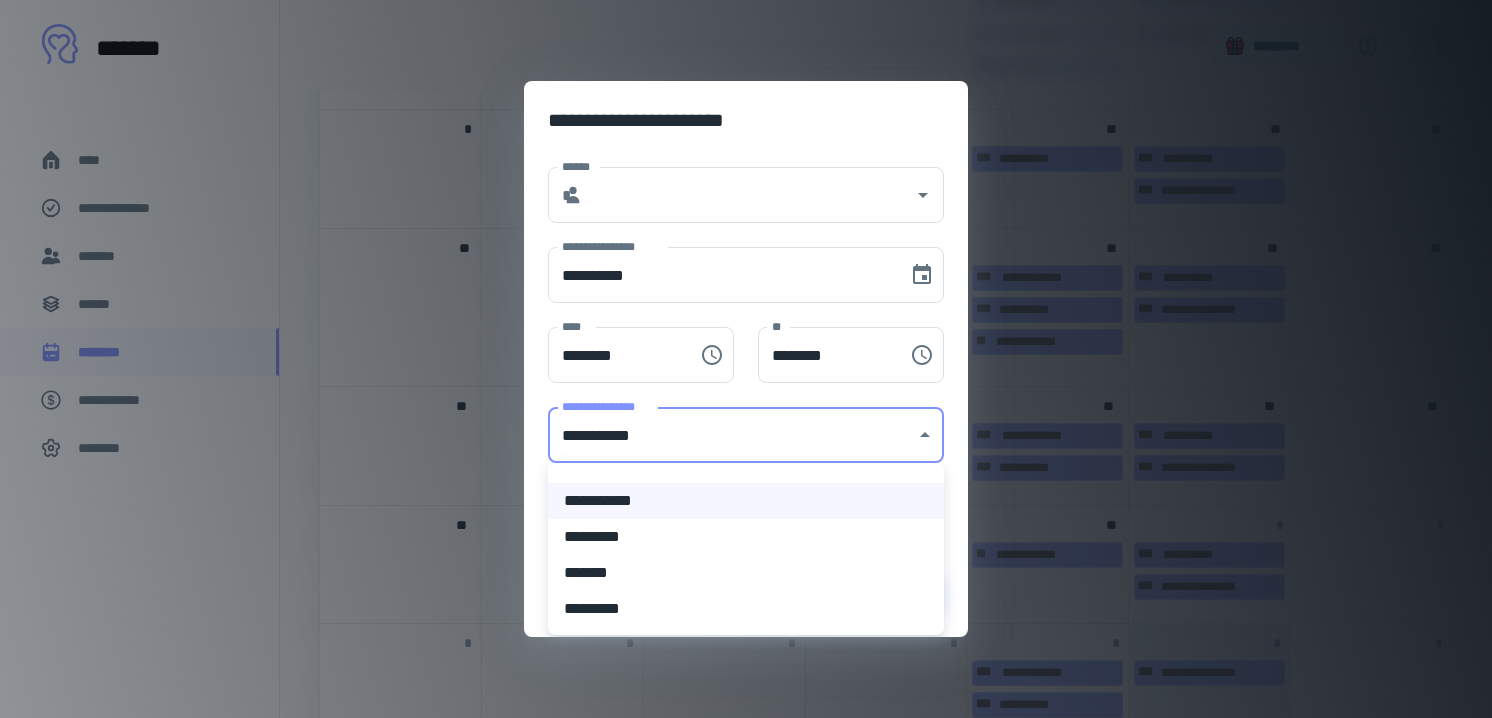 click on "[FIRST] [LAST] [PHONE] [EMAIL] [WEBSITE] [DATE] [TIME] [IP_ADDRESS] [DEVICE_INFO] [BROWSER_INFO] [OS_INFO] [USER_AGENT] [CREDIT_CARD] [EXPIRY_DATE] [CVV] [BILLING_ADDRESS] [CITY] [STATE] [ZIP] [COUNTRY] [PHONE_NUMBER] [EMAIL_ADDRESS] [WEBSITE_URL] [ACCOUNT_NUMBER] [ROUTING_NUMBER] [TRANSACTION_ID] [PAYMENT_METHOD] [CARD_TYPE] [CARD_NUMBER] [CARDHOLDER_NAME] [EXPIRATION_MONTH] [EXPIRATION_YEAR] [SECURITY_CODE] [BILLING_STREET] [BILLING_CITY] [BILLING_STATE] [BILLING_ZIP] [BILLING_COUNTRY] [CONTACT_PHONE] [CONTACT_EMAIL] [WEBSITE_NAME] [ORDER_ID] [PRODUCT_NAME] [QUANTITY] [PRICE] [TOTAL_AMOUNT] [DISCOUNT] [TAX] [SHIPPING_COST] [DELIVERY_DATE] [TRACKING_NUMBER] [CUSTOMER_ID] [ACCOUNT_BALANCE] [LAST_LOGIN] [LOGIN_ATTEMPTS] [PASSWORD_HASH] [SECURITY_QUESTION] [SECURITY_ANSWER] [DATE_OF_BIRTH] [AGE] [GENDER] [OCCUPATION] [EMPLOYER] [SALARY] [NATIONALITY] [PASSPORT_NUMBER] [DRIVER_LICENSE_NUMBER] [SOCIAL_SECURITY_NUMBER] [VOTER_ID] [MILITARY_ID] [HEALTH_INSURANCE_ID] [MEDICAL_RECORD_NUMBER] [PATIENT_ID] [PHARMACY_ID] [PRESCRIPTION_NUMBER] [ALLERGIES] [BLOOD_TYPE] [VACCINATION_STATUS] [EMERGENCY_CONTACT_NAME] [EMERGENCY_CONTACT_PHONE] [EMERGENCY_CONTACT_RELATIONSHIP] [NEXT_OF_KIN_NAME] [NEXT_OF_KIN_PHONE] [NEXT_OF_KIN_RELATIONSHIP] [PRIMARY_CARE_PHYSICIAN] [PRIMARY_CARE_PHYSICIAN_PHONE] [SECONDARY_CARE_PHYSICIAN] [SECONDARY_CARE_PHYSICIAN_PHONE] [INSURANCE_PROVIDER] [INSURANCE_POLICY_NUMBER] [GROUP_NUMBER] [CO_PAY] [DEDUCTIBLE] [CLAIM_NUMBER] [CLAIM_STATUS] [TREATMENT_PLAN] [DIAGNOSIS_CODE] [PROCEDURE_CODE] [MEDICATION_NAME] [DOSAGE] [FREQUENCY] [DURATION] [SIDE_EFFECTS] [PREGNANCY_STATUS] [EXPECTED_DELIVERY_DATE] [CHILDREN_NAMES] [CHILDREN_DATES_OF_BIRTH] [PET_NAME] [PET_TYPE] [PET_BREED] [PET_VETERINARIAN] [PET_VETERINARIAN_PHONE] [HOUSE_NUMBER] [STREET_NAME] [APARTMENT_NUMBER] [CITY_NAME] [STATE_NAME] [POSTAL_CODE] [COUNTRY_NAME] [LATITUDE] [LONGITUDE] [ALTITUDE] [TIMEZONE] [DAYLIGHT_SAVING_TIME] [LOCAL_TIME] [UTC_OFFSET] [YEAR] [MONTH] [DAY] [HOUR] [MINUTE] [SECOND] [MILLISECOND] [DAY_OF_WEEK] [WEEK_OF_YEAR] [YEAR_TO_DATE] [QUARTER] [FISCAL_YEAR] [FISCAL_QUARTER] [FISCAL_PERIOD] [HOLIDAY_NAME] [EVENT_NAME] [EVENT_DATE] [EVENT_TIME] [EVENT_LOCATION] [EVENT_ORGANIZER] [EVENT_ATTENDEES] [EVENT_TOPIC] [EVENT_DESCRIPTION]" at bounding box center (746, -1715) 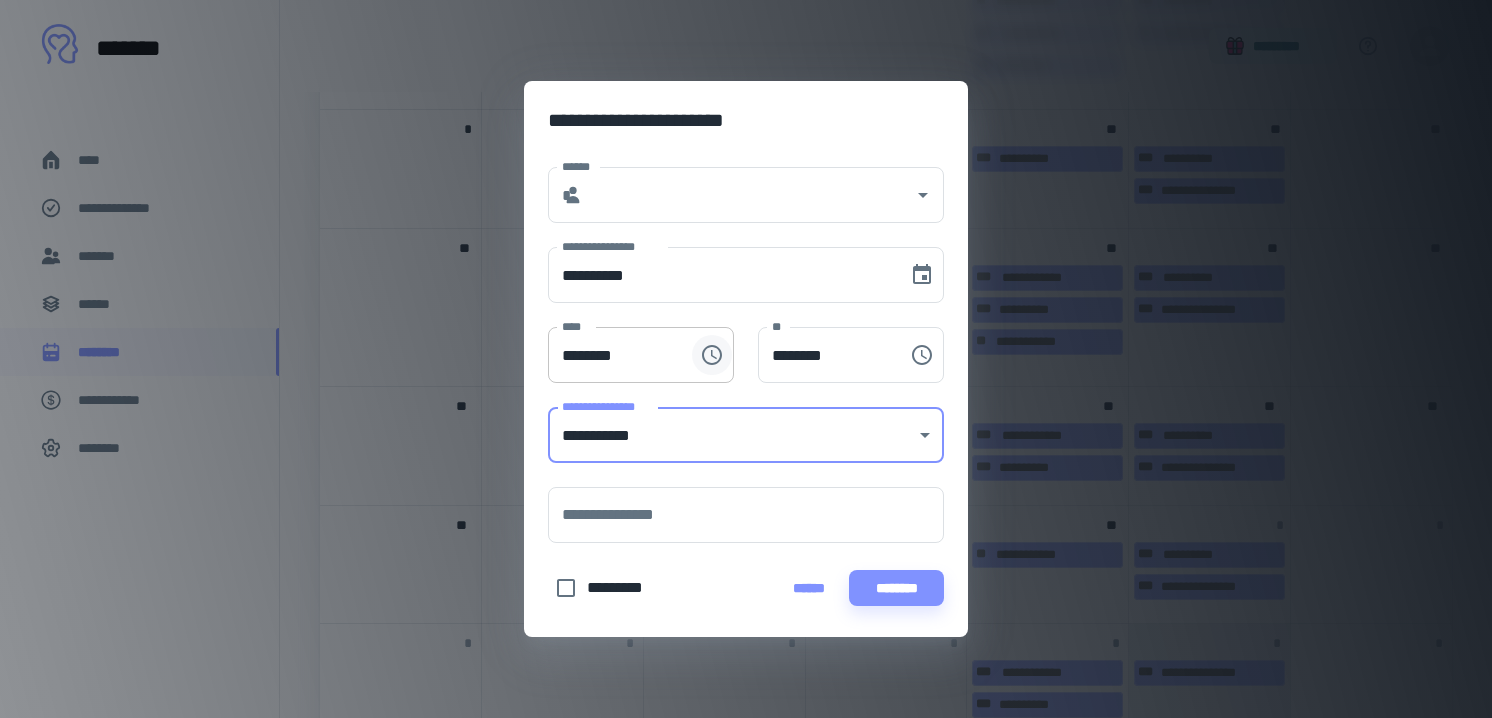 click 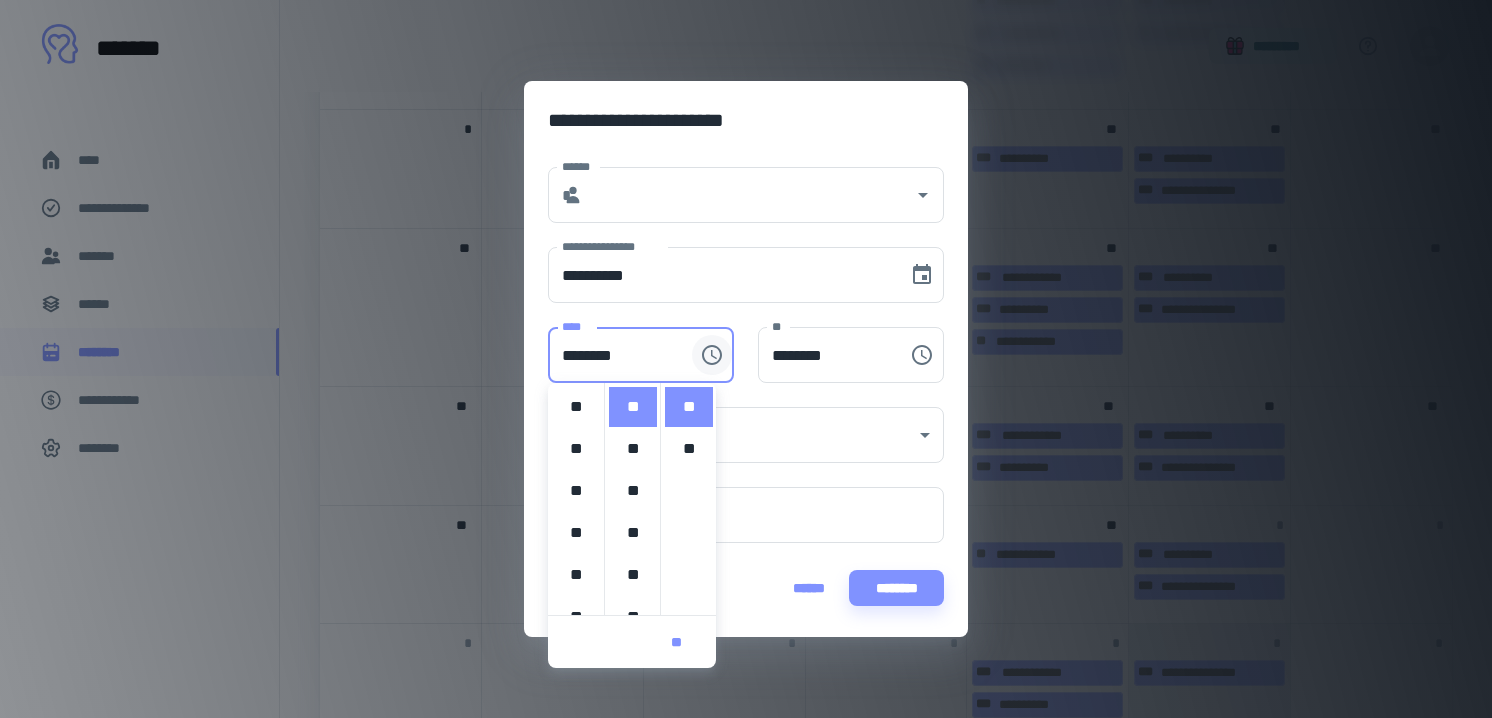 scroll, scrollTop: 420, scrollLeft: 0, axis: vertical 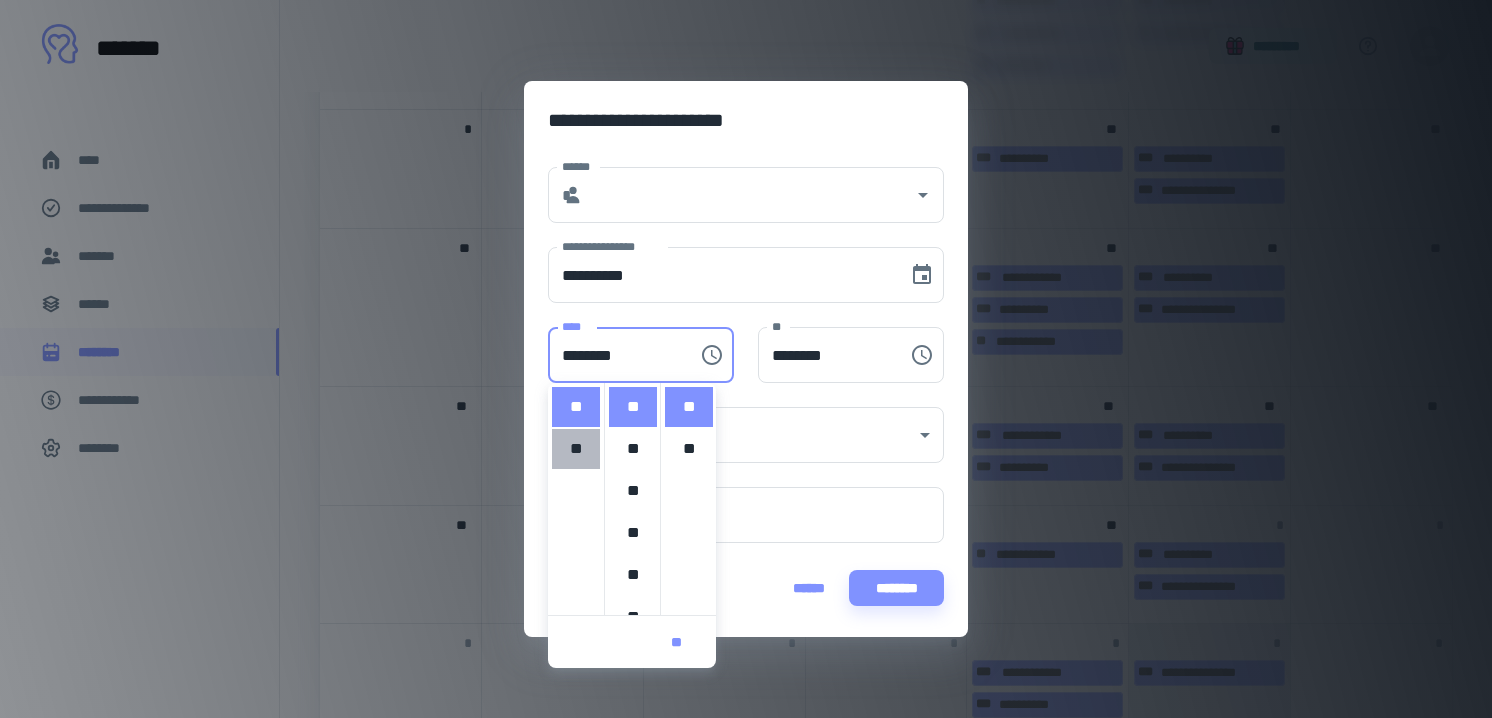 click on "**" at bounding box center [576, 449] 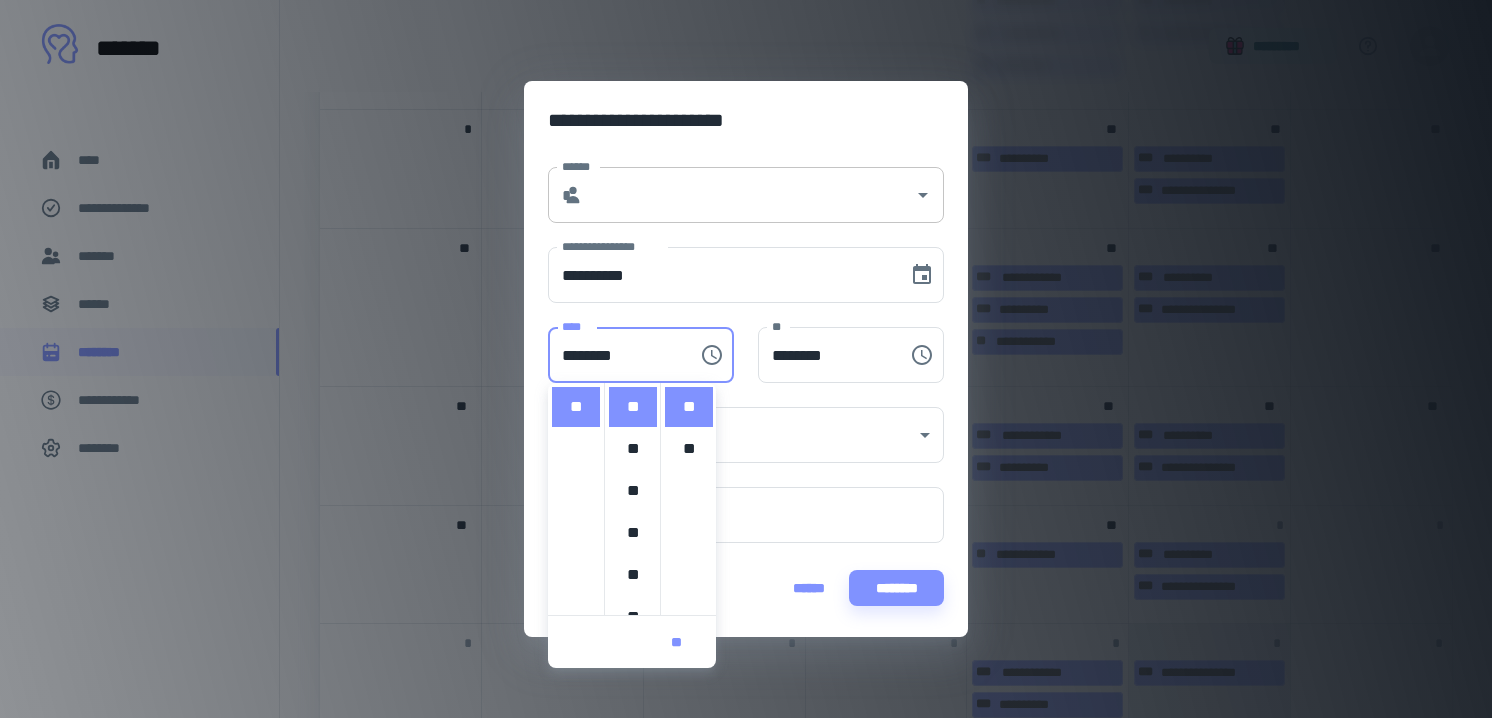 type on "**********" 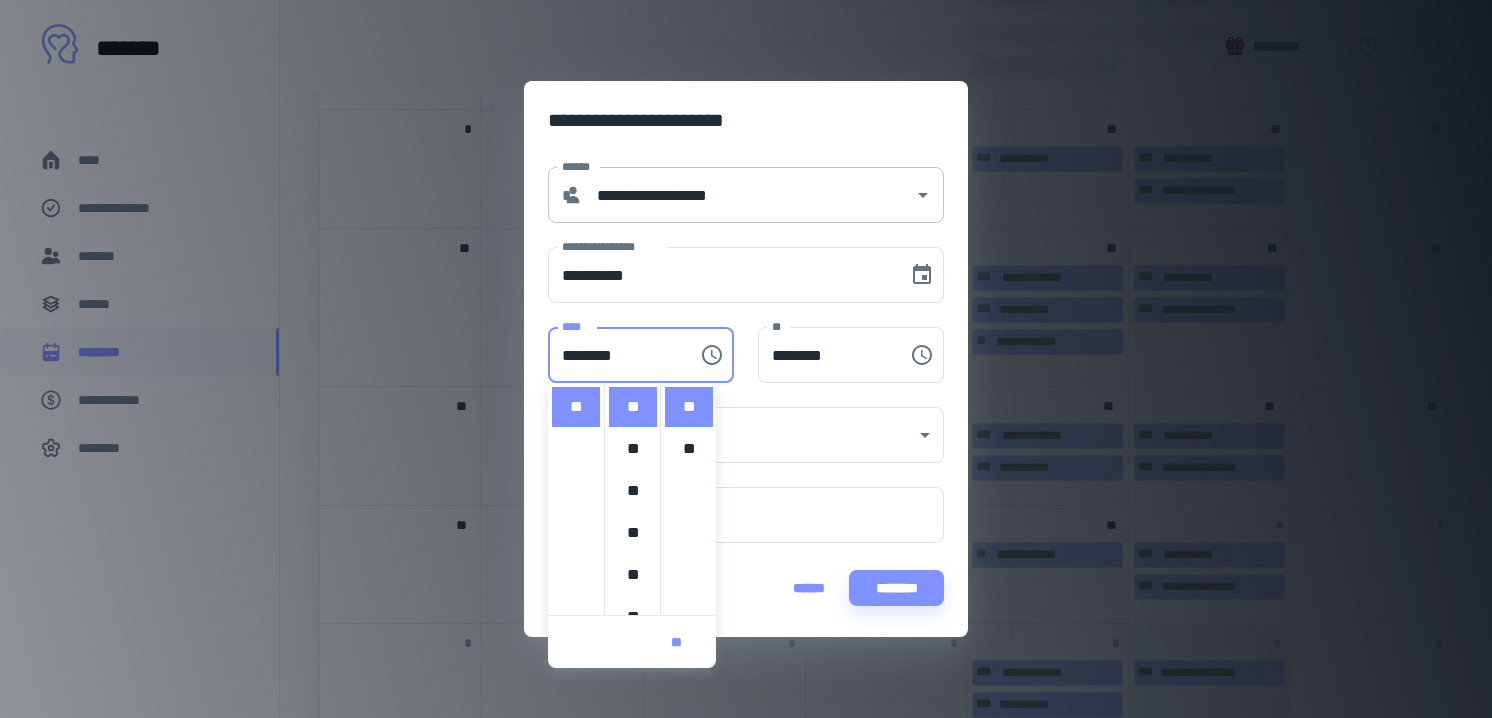 click on "[FIRST] [LAST] [PHONE]" at bounding box center (734, 183) 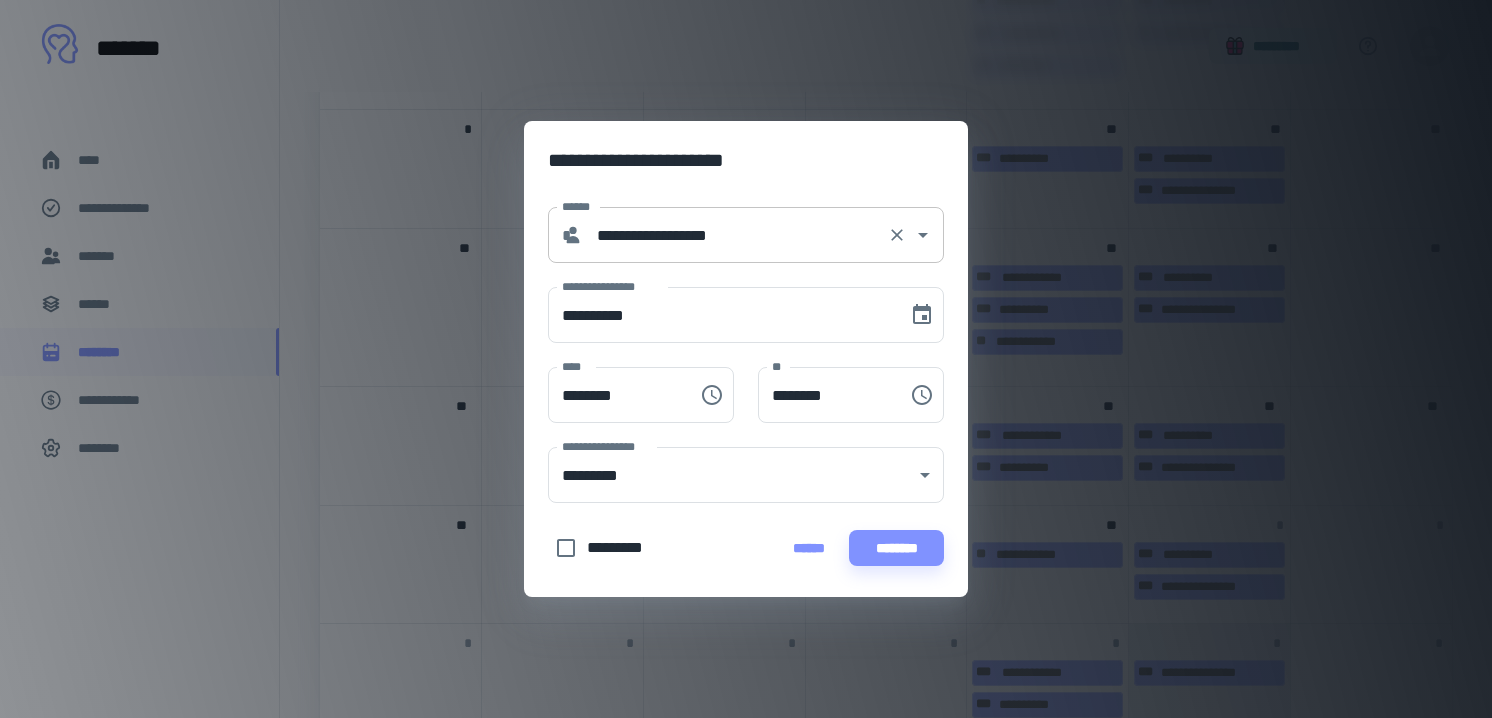 click on "**********" at bounding box center (735, 235) 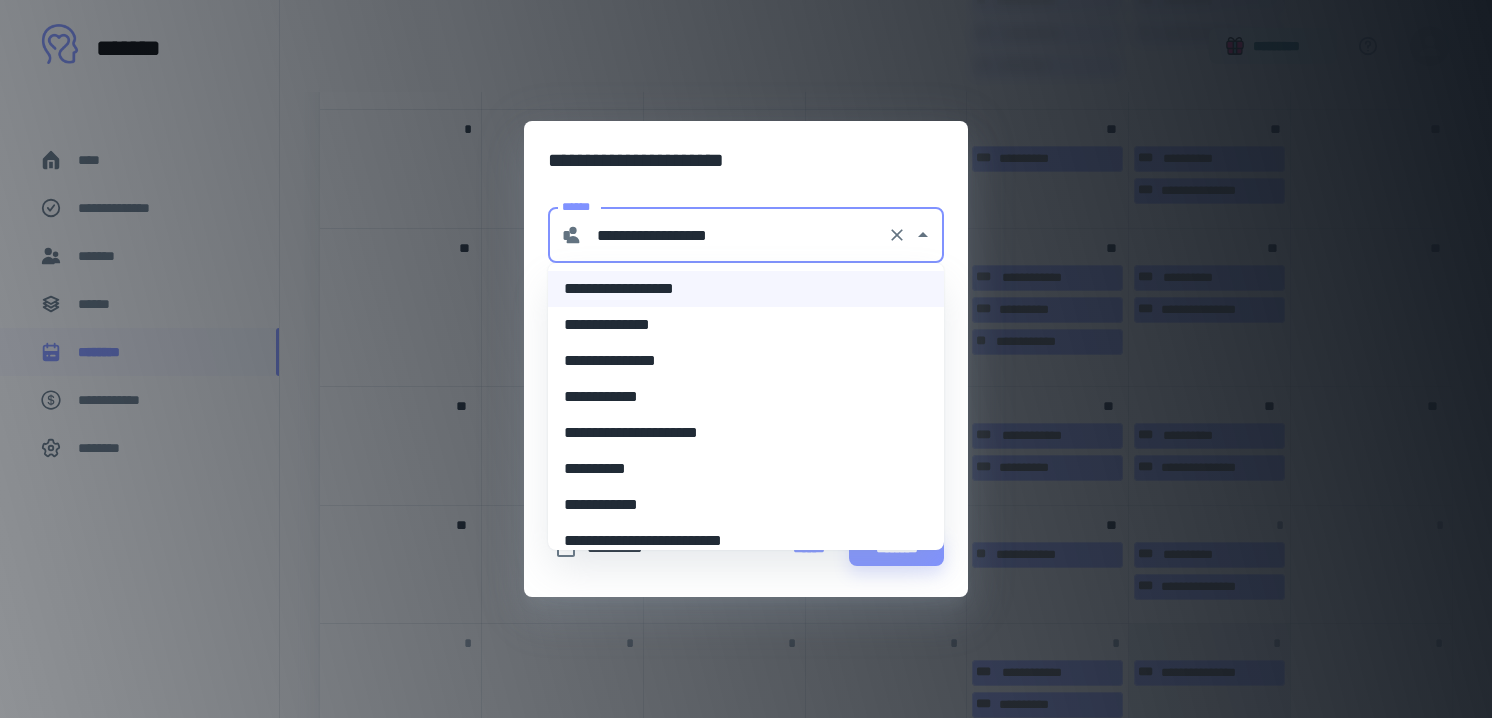 click on "**********" at bounding box center [746, 433] 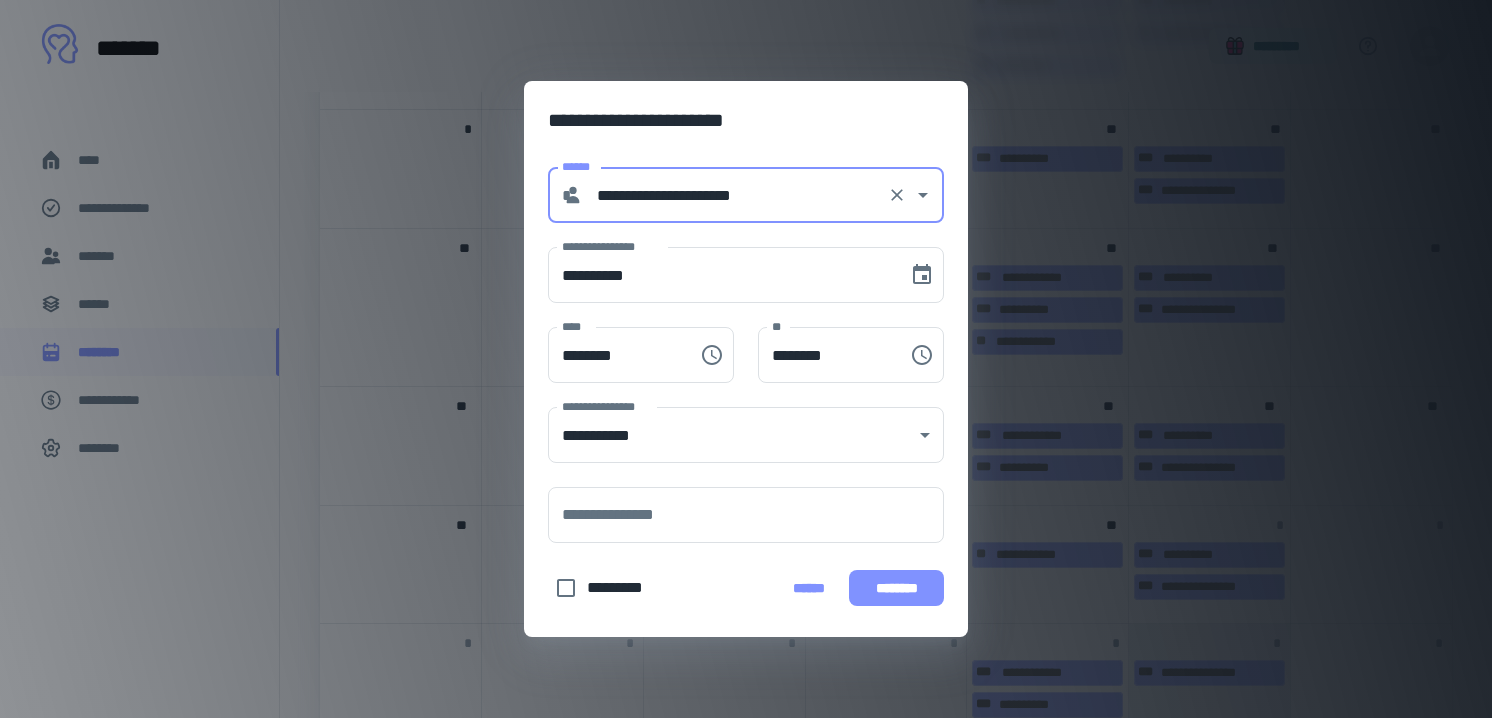 click on "********" at bounding box center [896, 588] 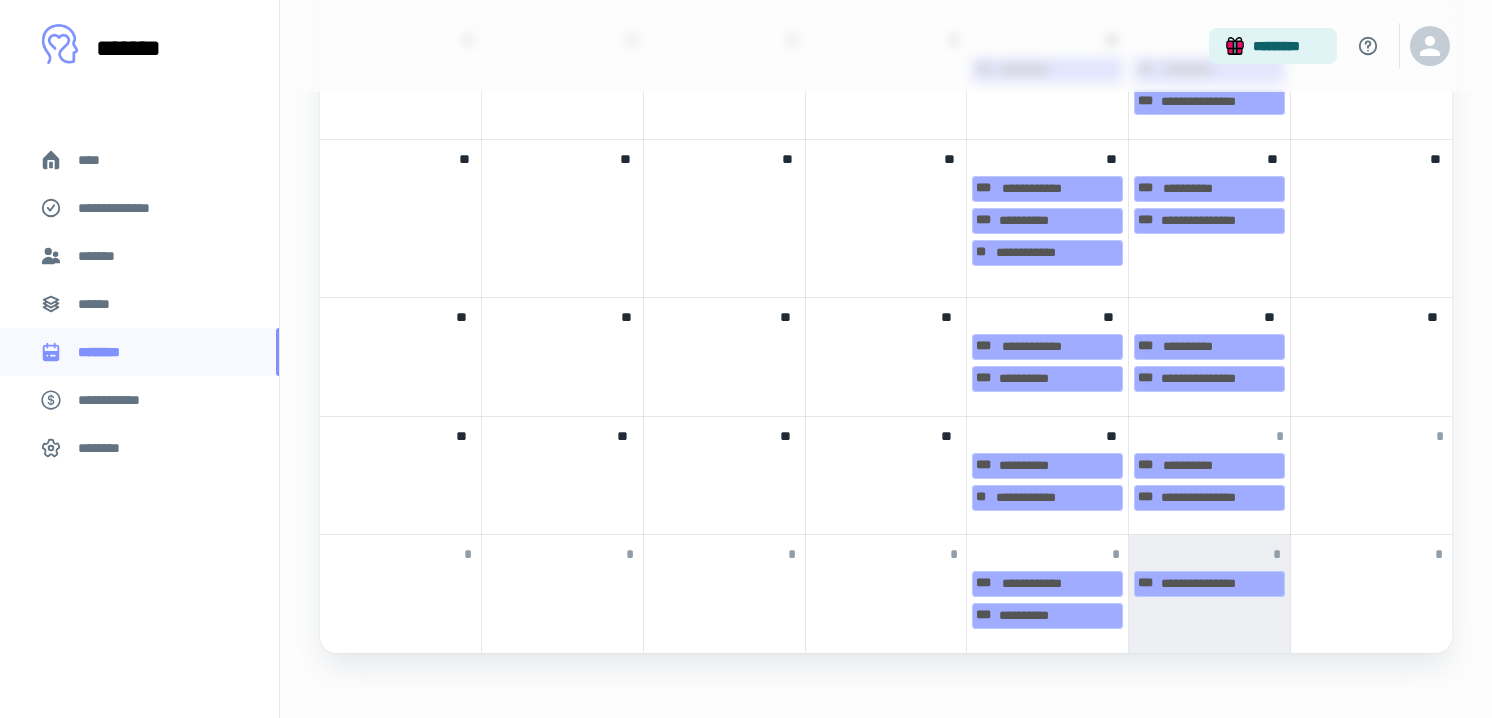 scroll, scrollTop: 2251, scrollLeft: 0, axis: vertical 